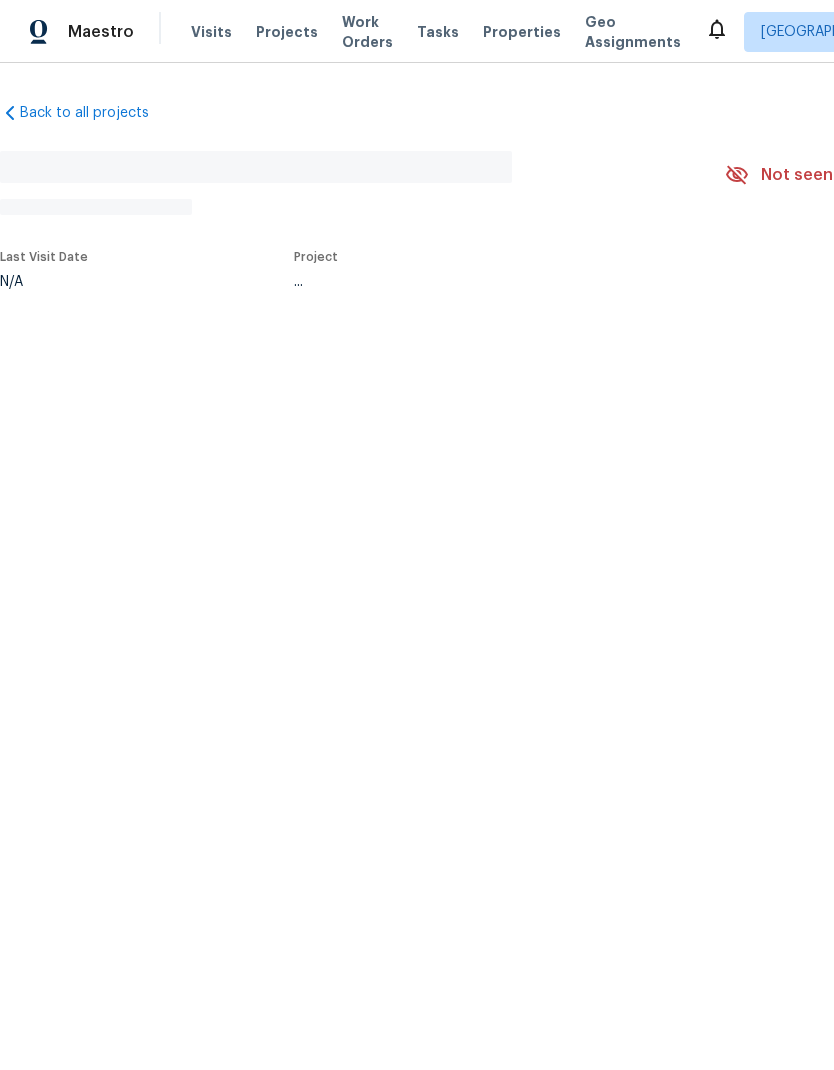 scroll, scrollTop: 0, scrollLeft: 0, axis: both 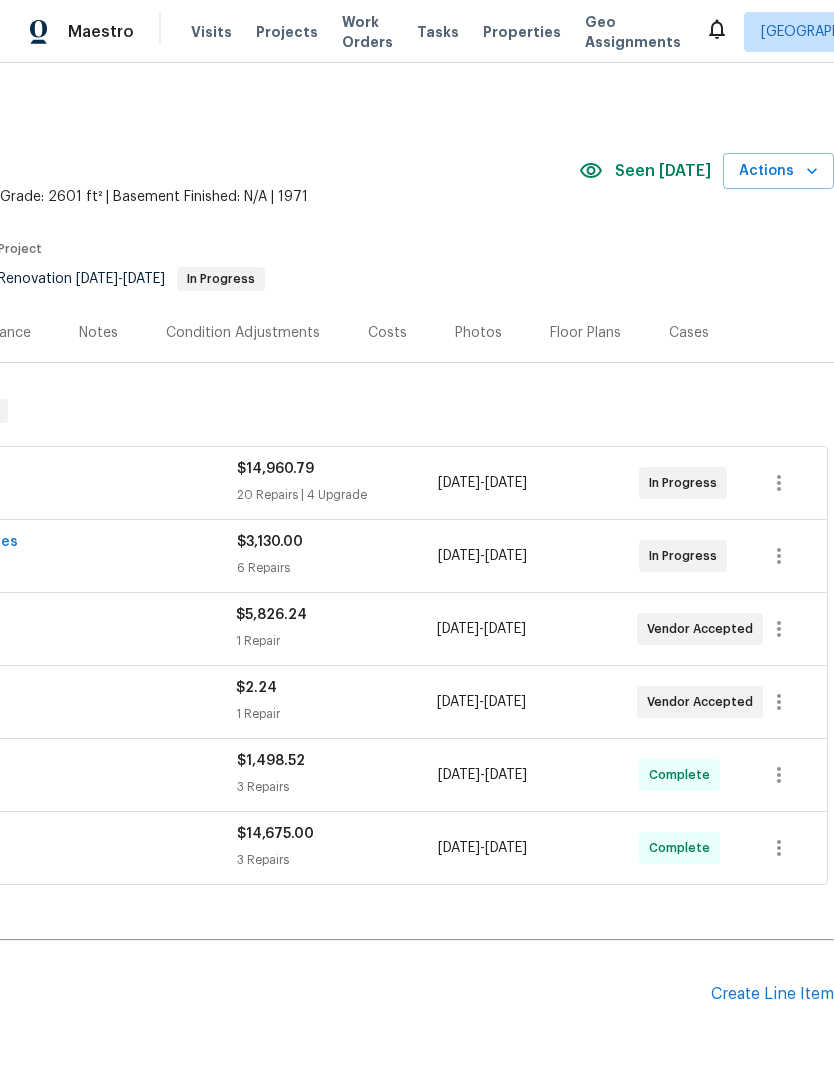click on "Actions" at bounding box center [778, 171] 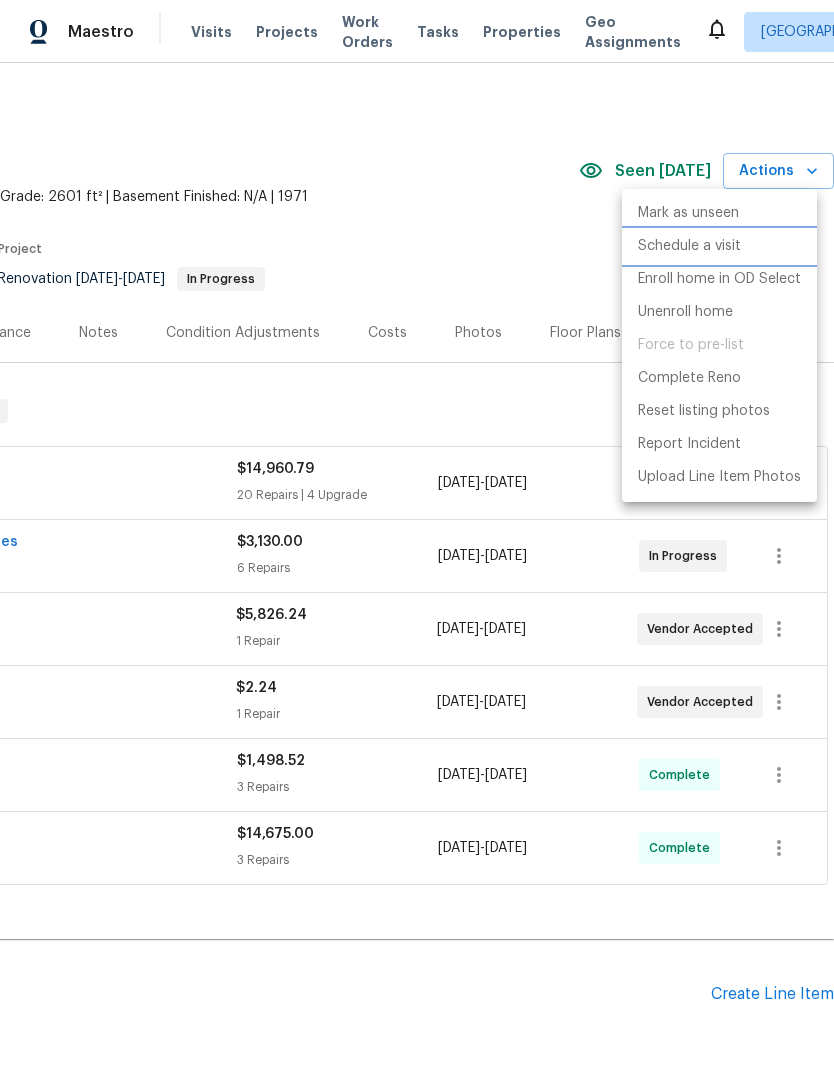 click on "Schedule a visit" at bounding box center (719, 246) 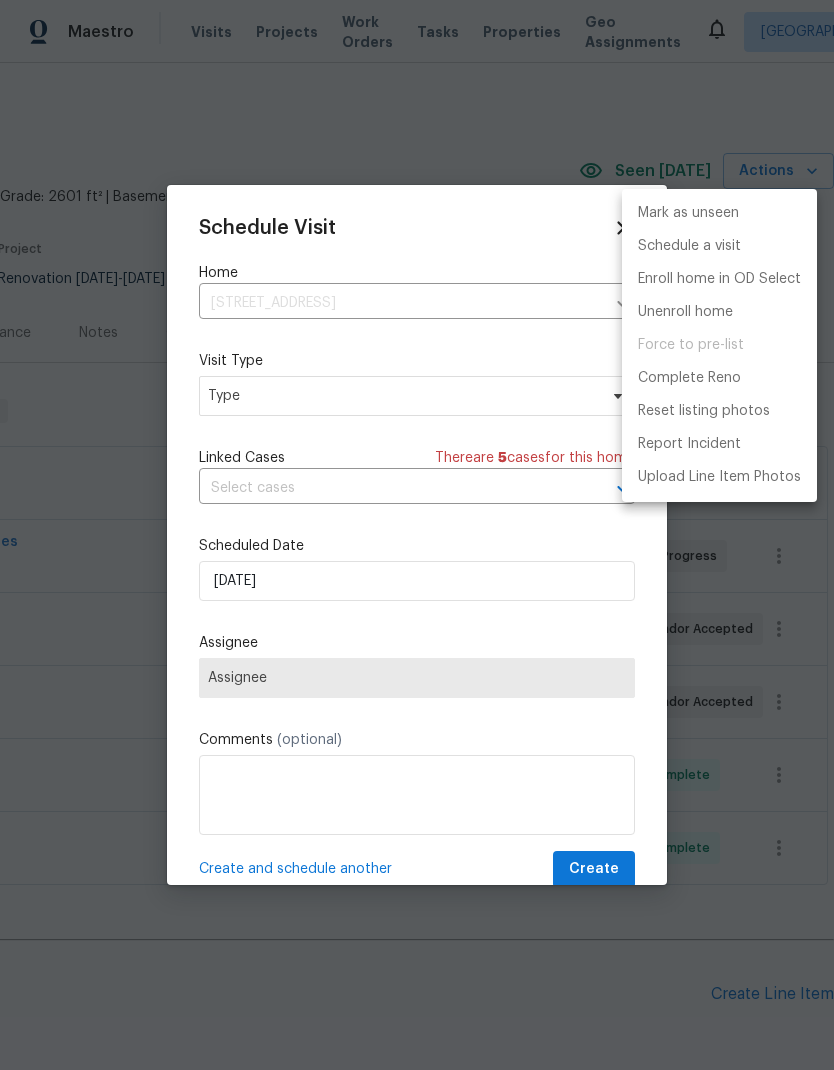 click at bounding box center (417, 535) 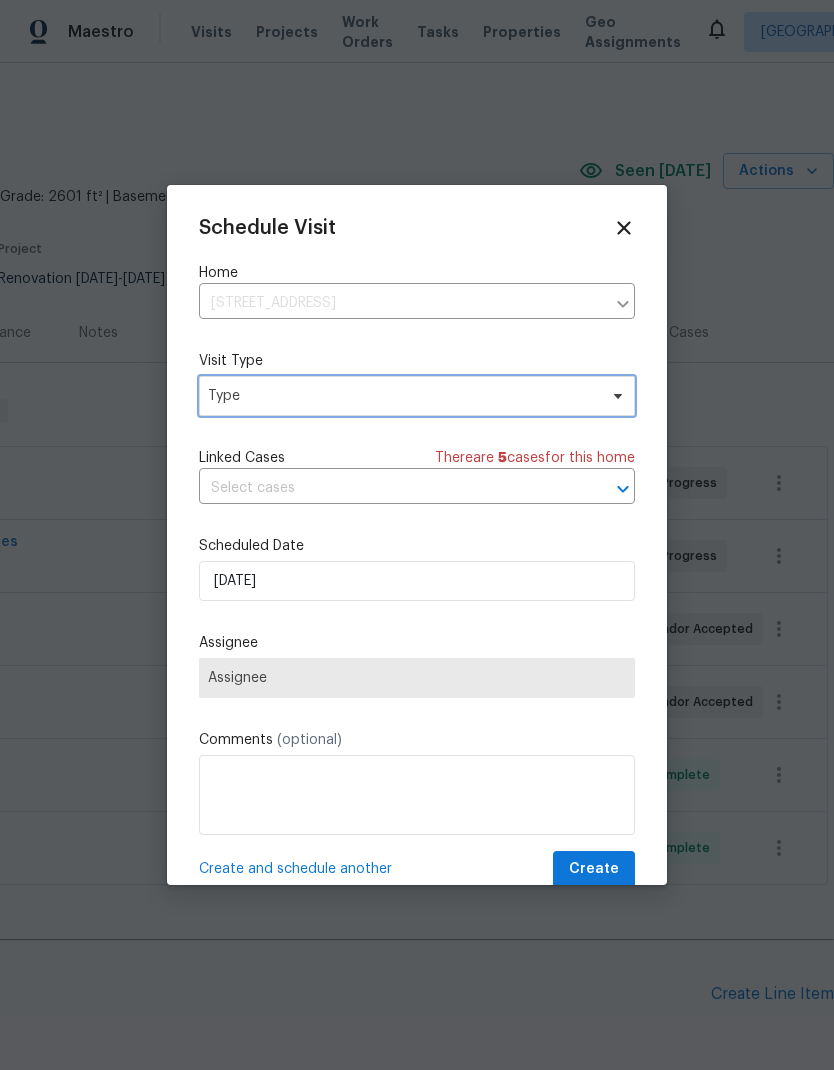 click on "Type" at bounding box center [402, 396] 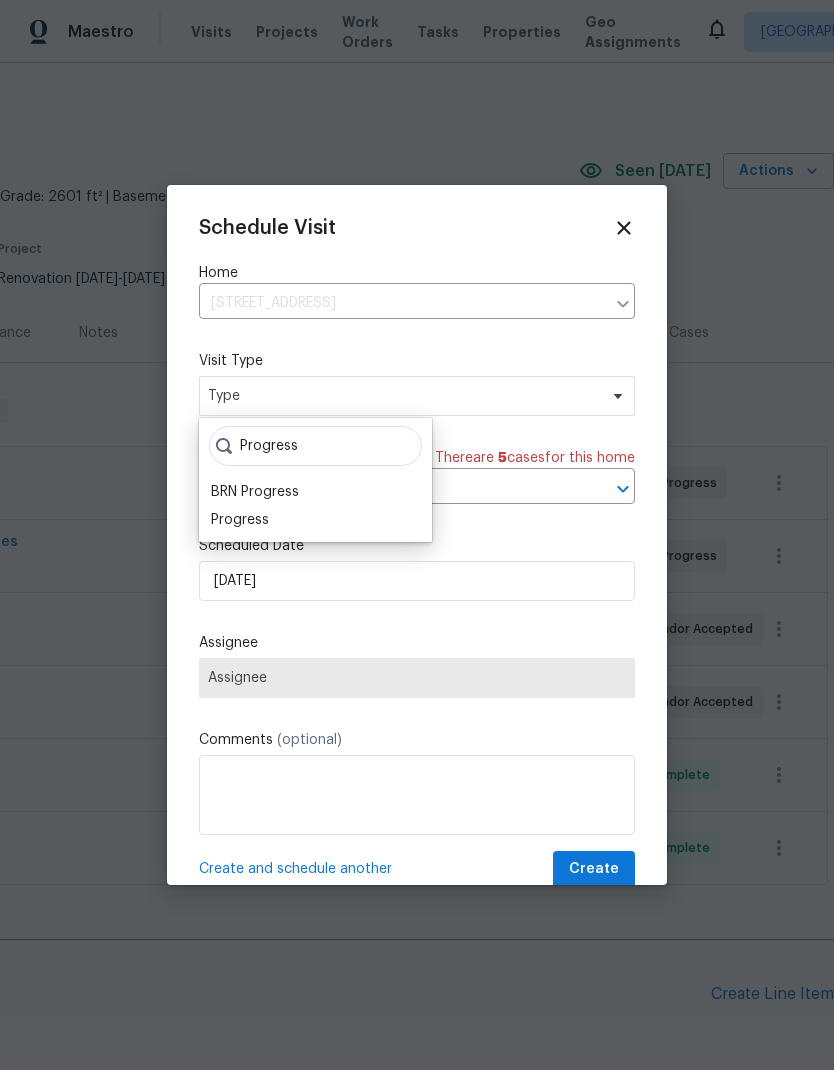 type on "Progress" 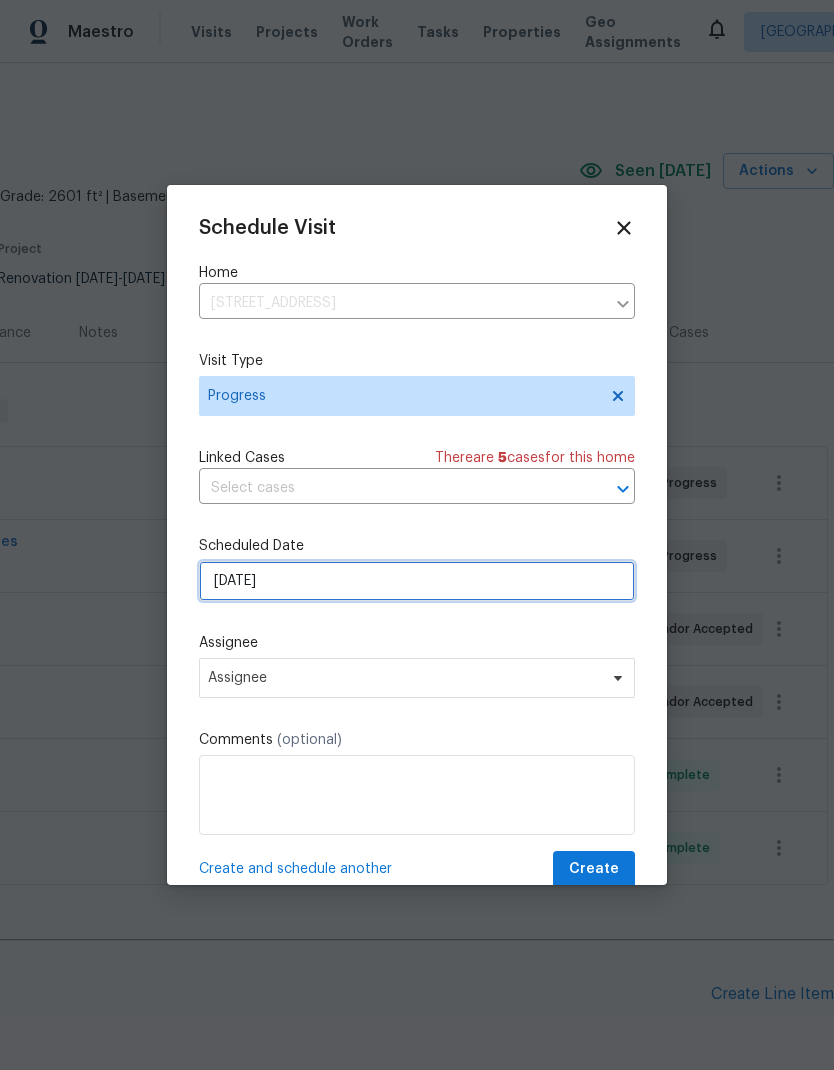 click on "[DATE]" at bounding box center [417, 581] 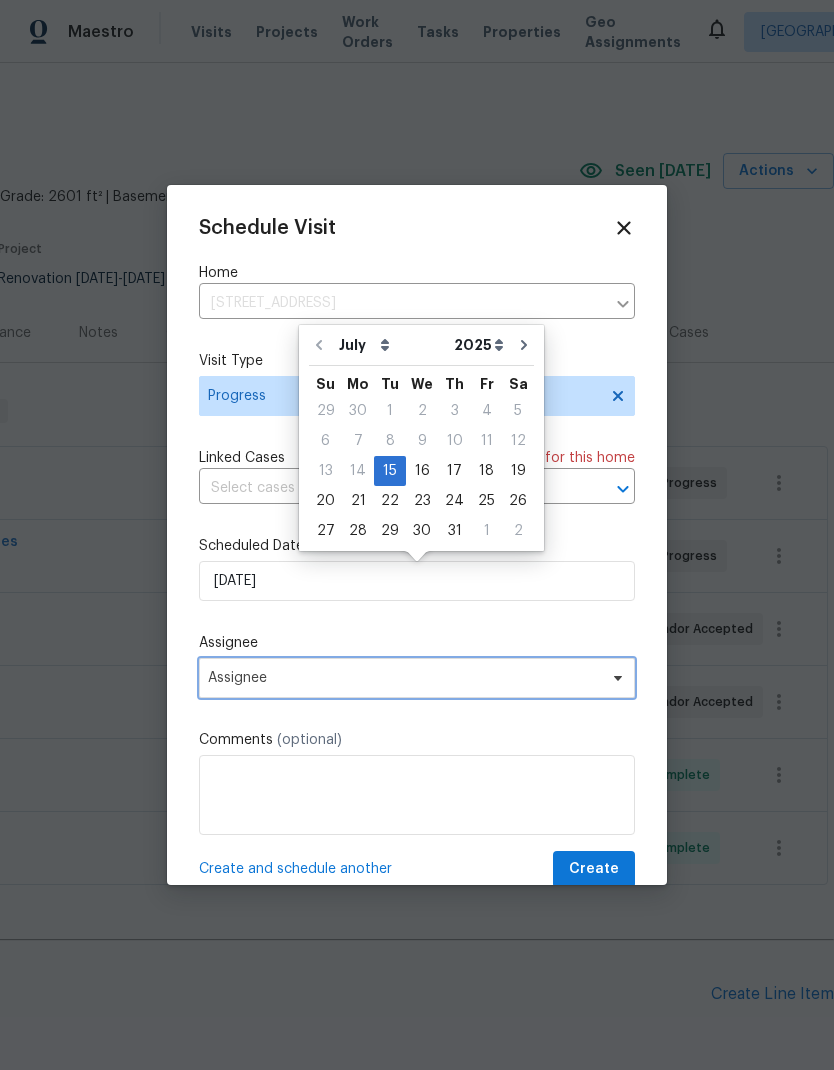 click on "Assignee" at bounding box center [404, 678] 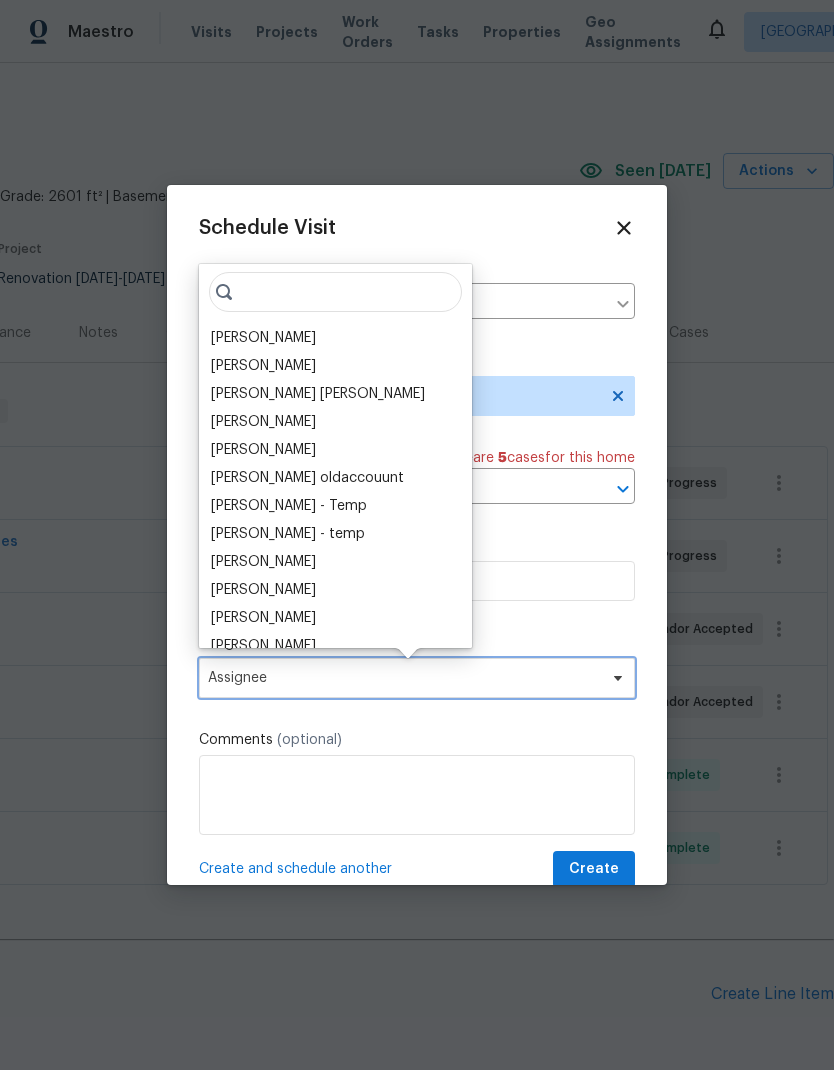 click on "Assignee" at bounding box center (417, 678) 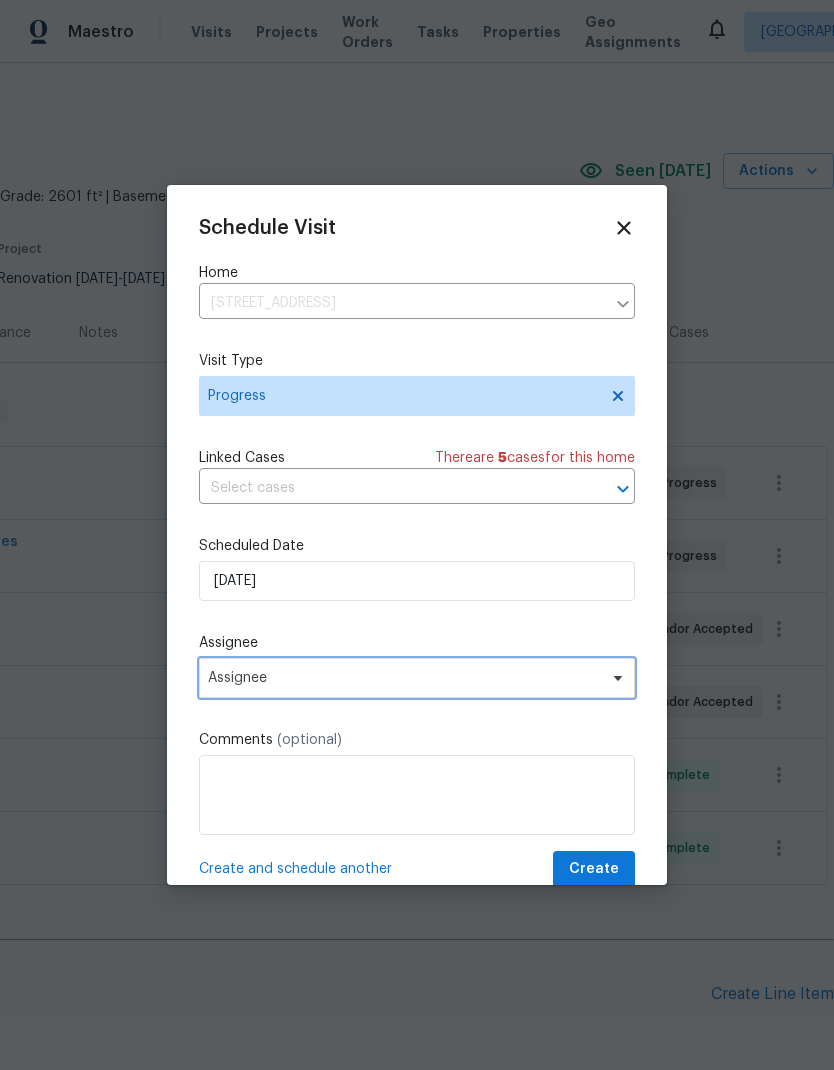 click on "Assignee" at bounding box center [404, 678] 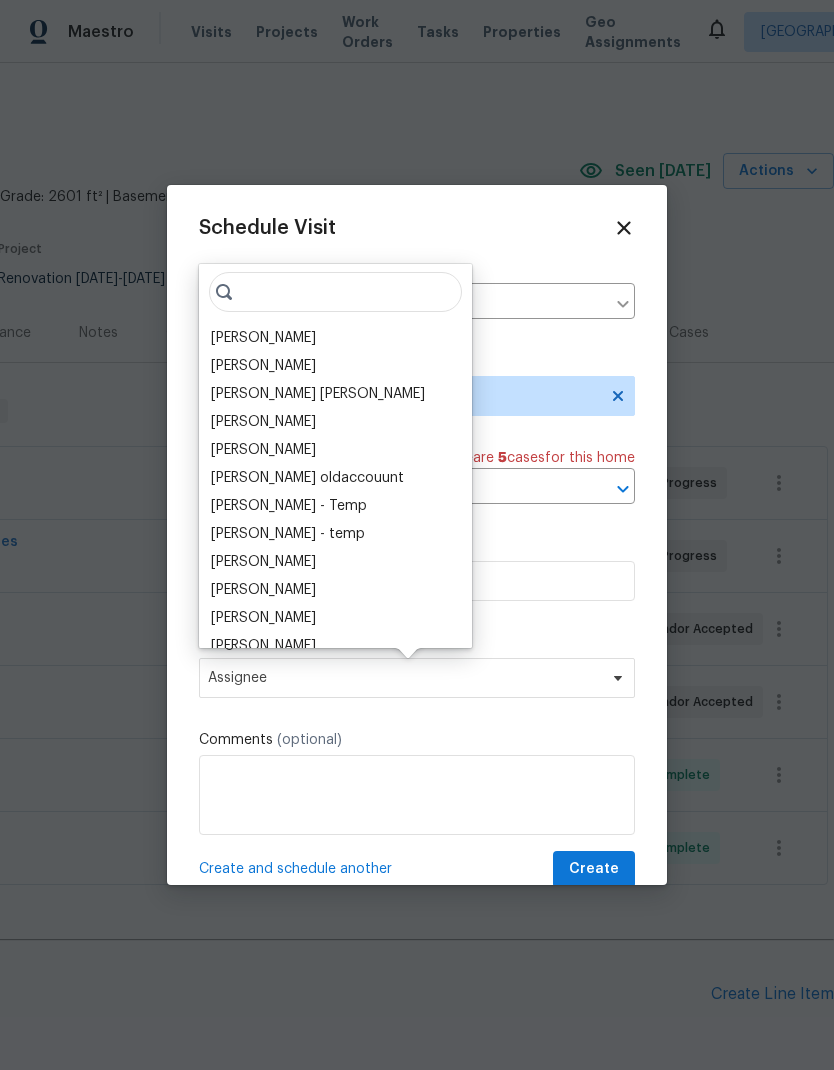click on "[PERSON_NAME]" at bounding box center [263, 338] 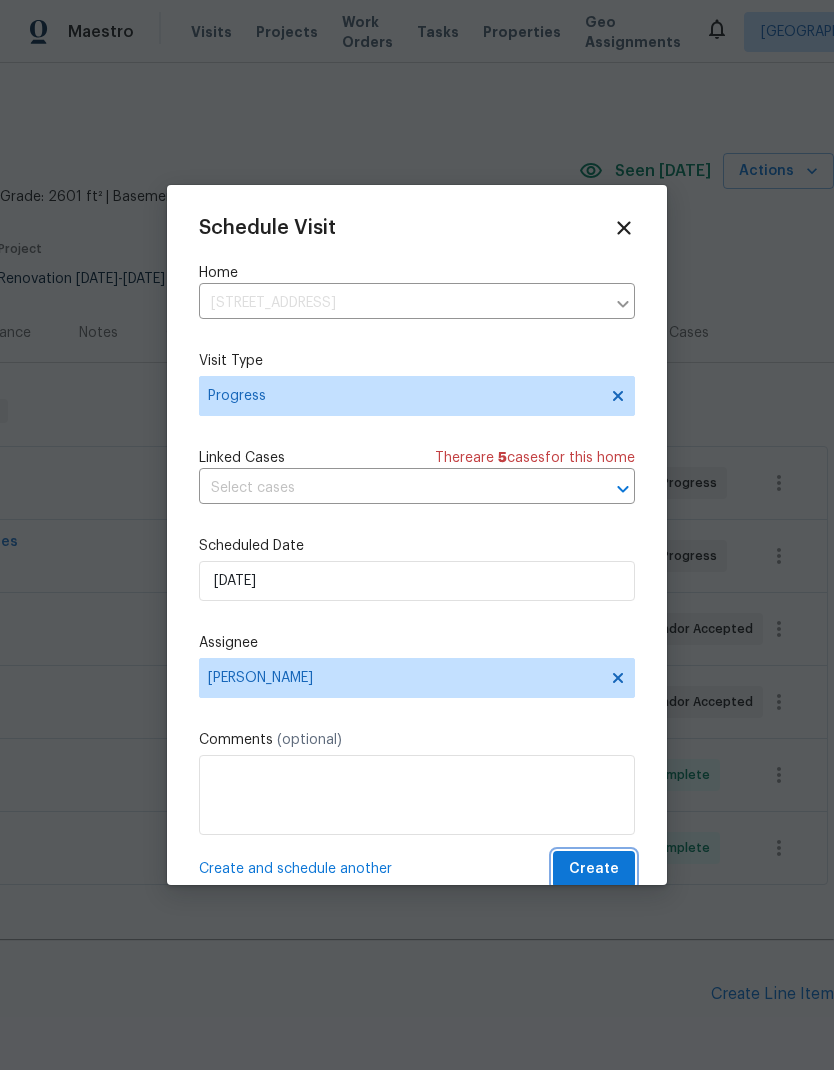 click on "Create" at bounding box center (594, 869) 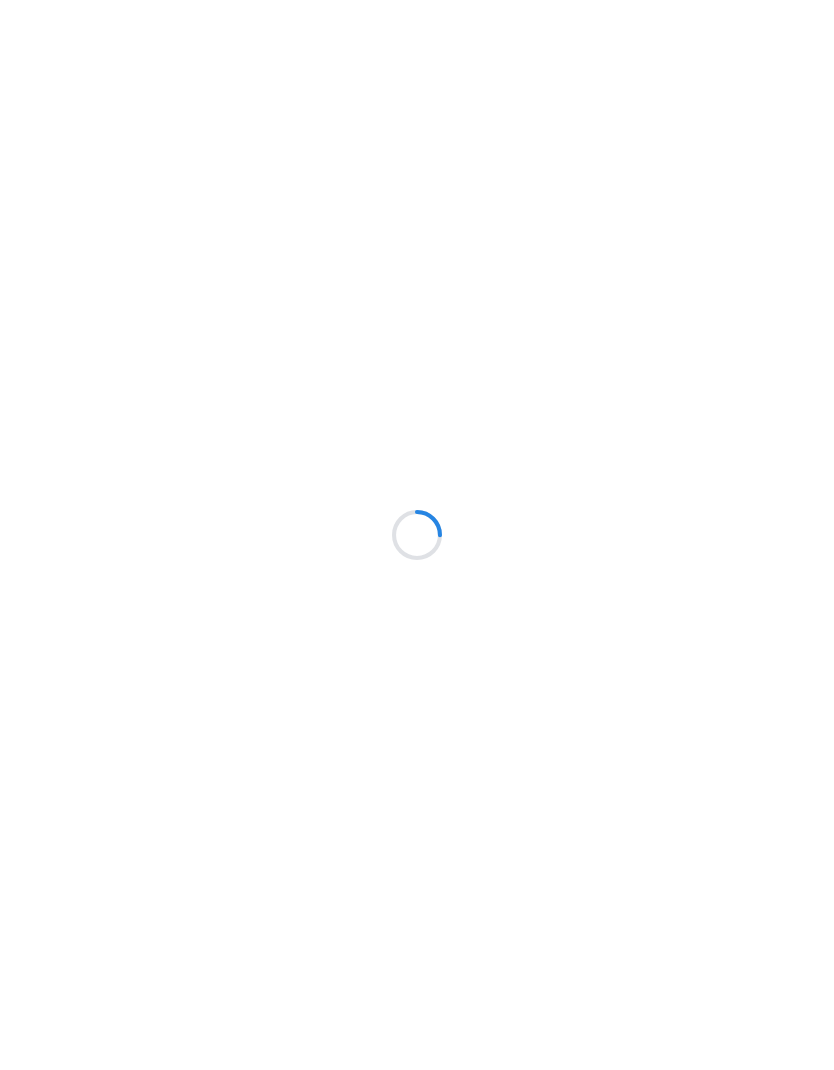 scroll, scrollTop: 0, scrollLeft: 0, axis: both 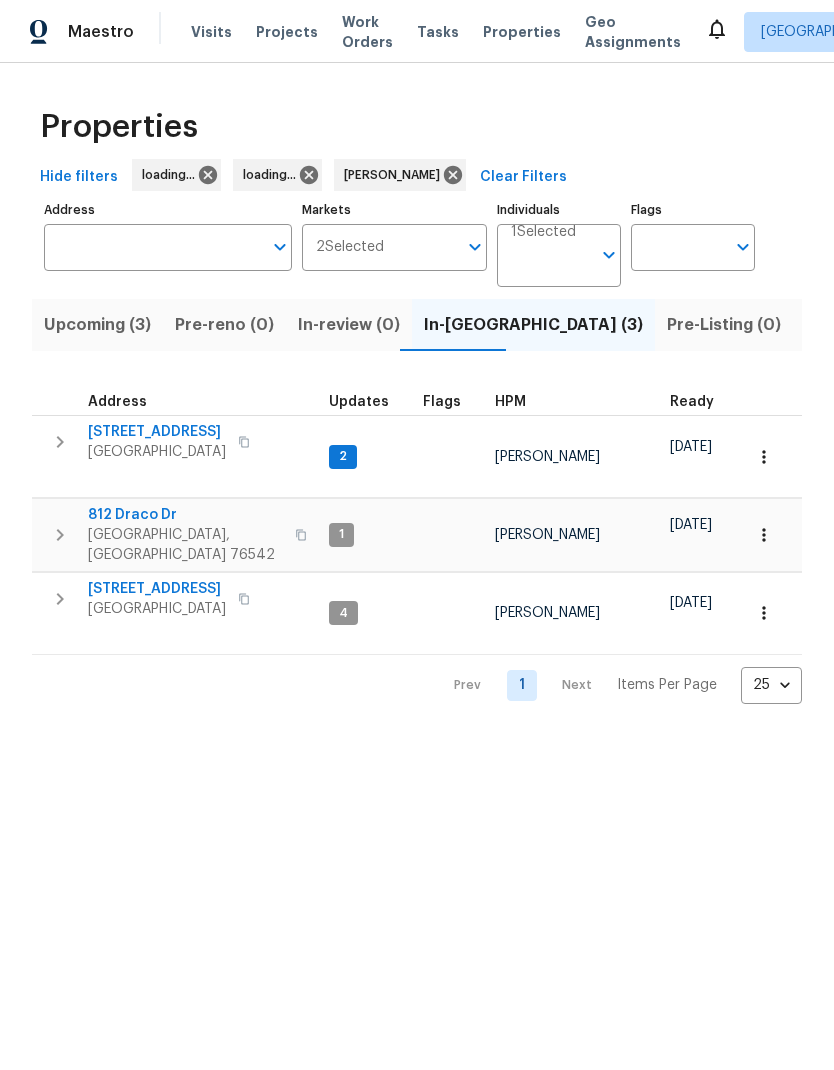 click on "1610 Cottonwood Ct" at bounding box center (157, 432) 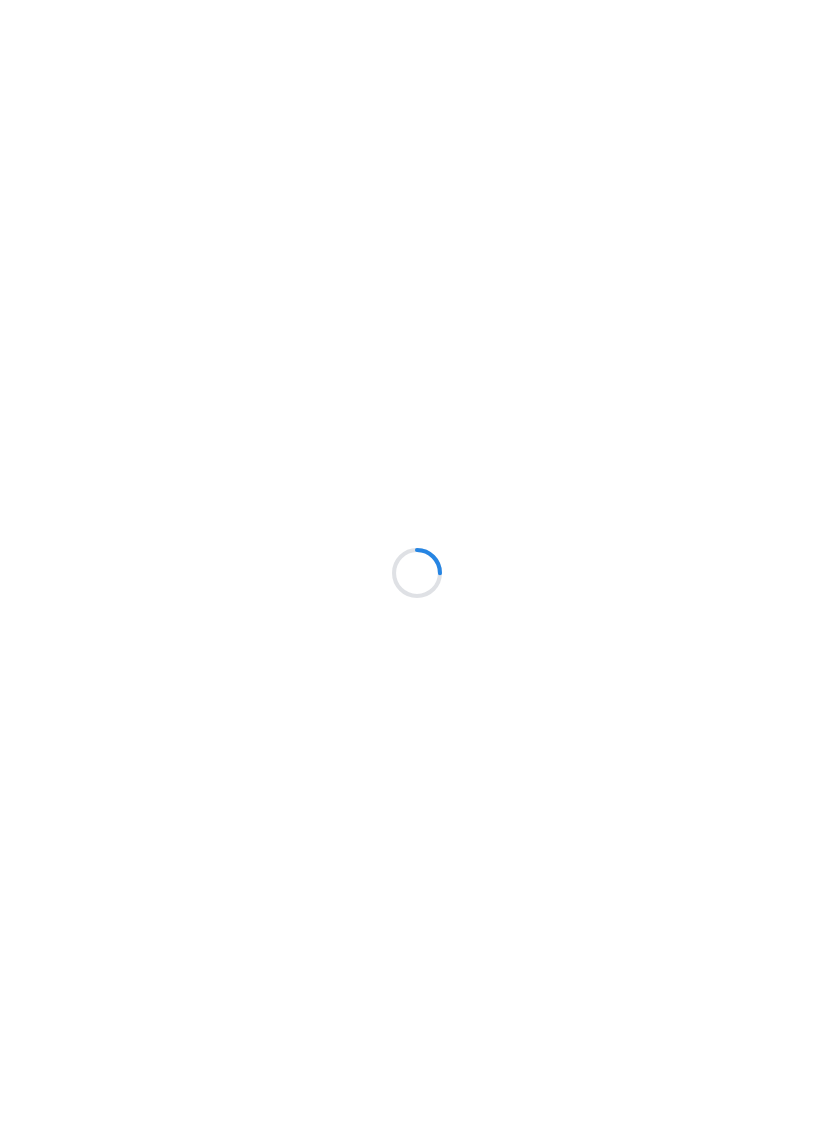 scroll, scrollTop: 0, scrollLeft: 0, axis: both 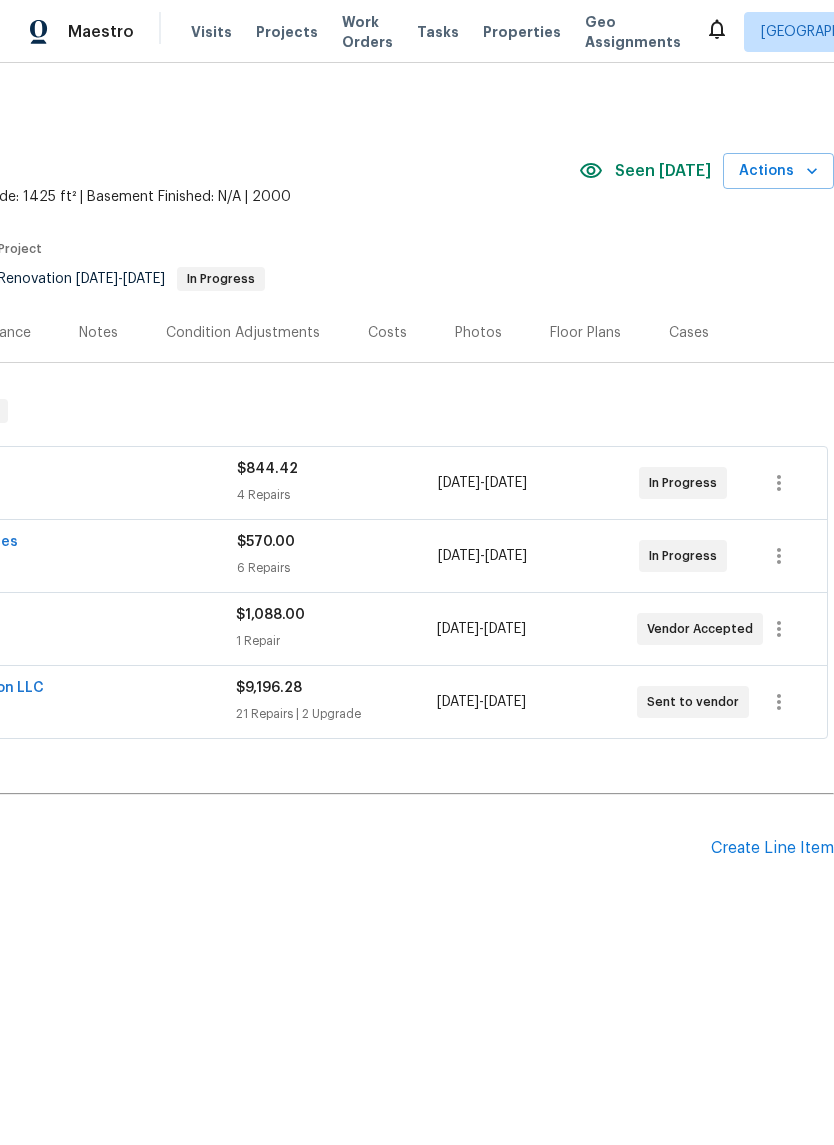 click on "Actions" at bounding box center [778, 171] 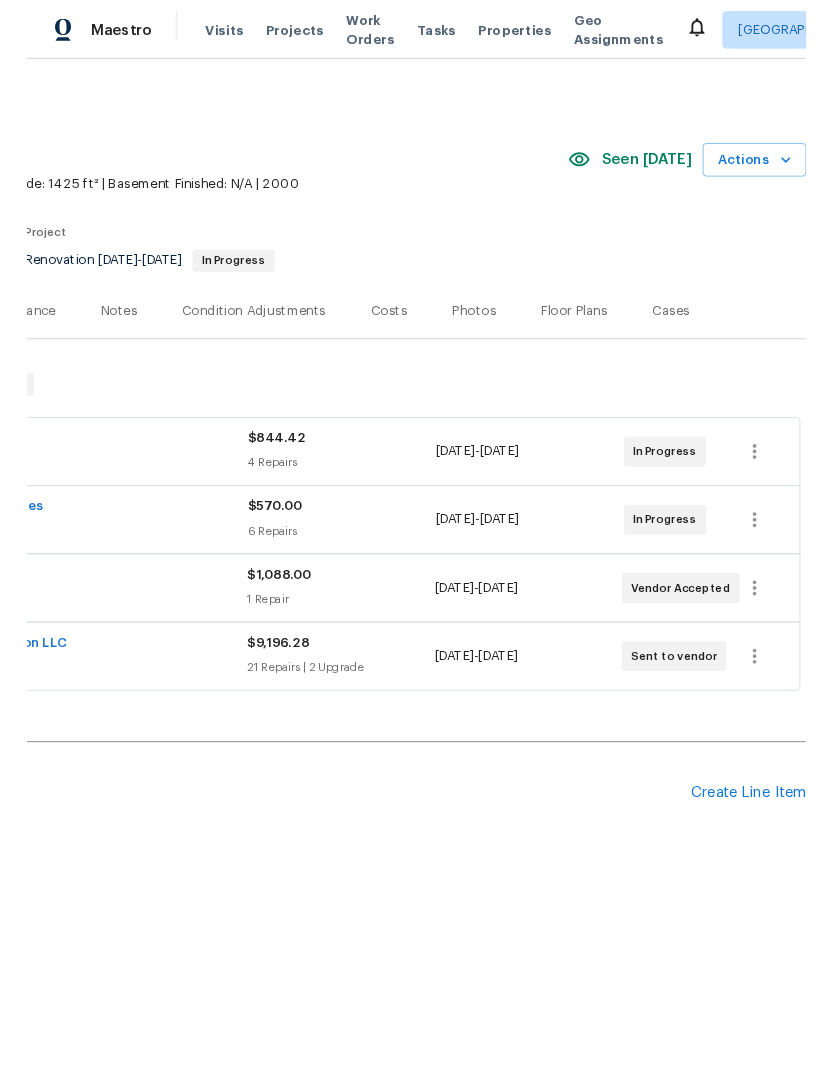 scroll, scrollTop: 0, scrollLeft: 296, axis: horizontal 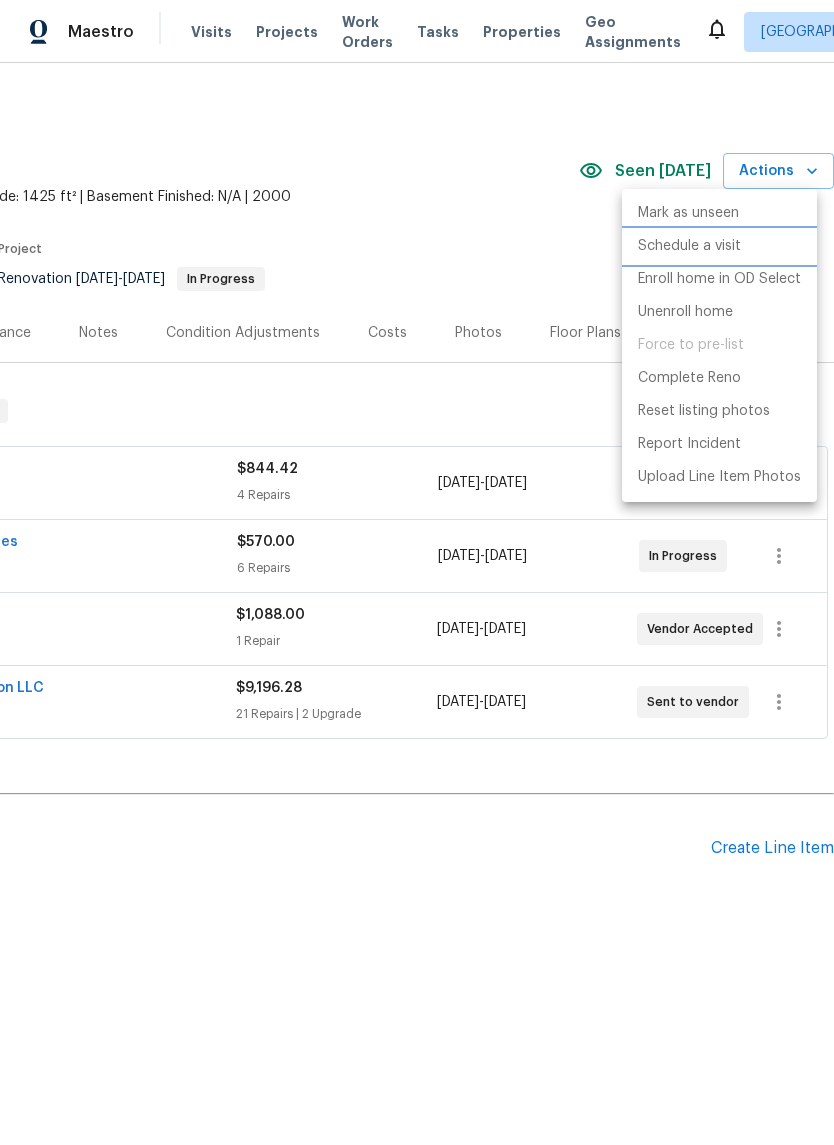 click on "Schedule a visit" at bounding box center [719, 246] 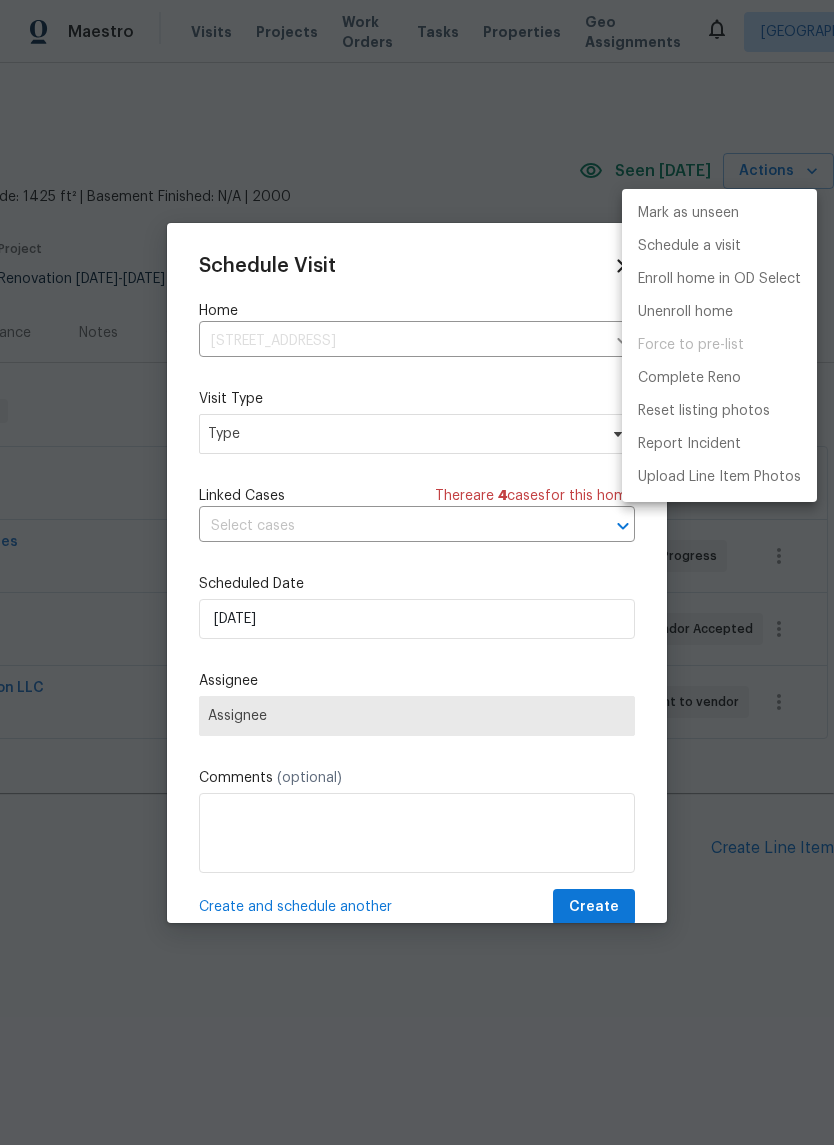 click at bounding box center [417, 572] 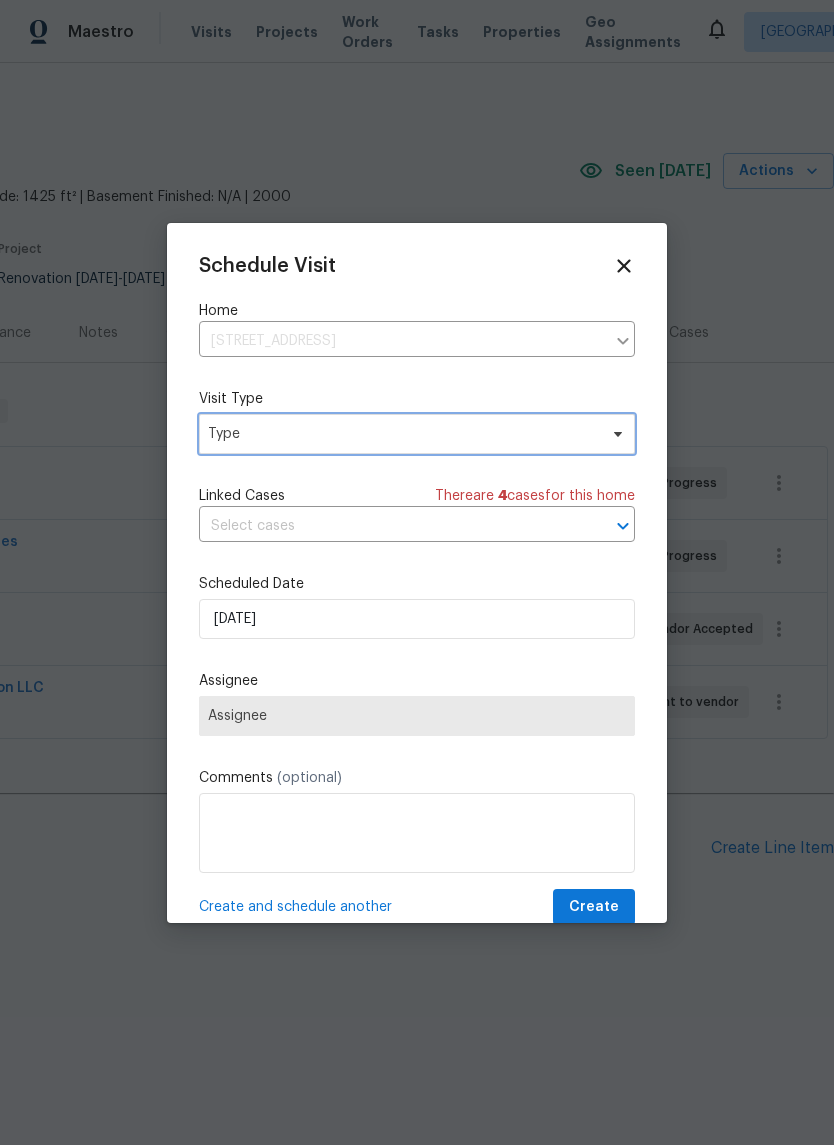 click on "Type" at bounding box center [402, 434] 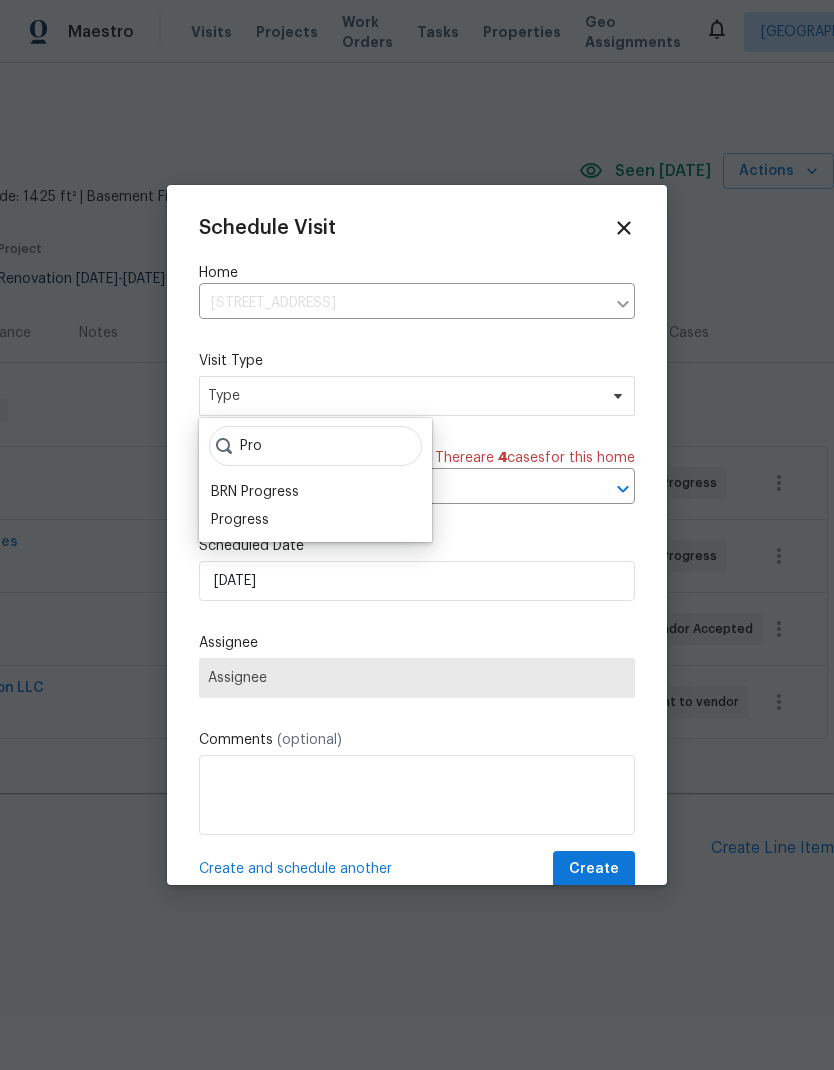 type on "Pro" 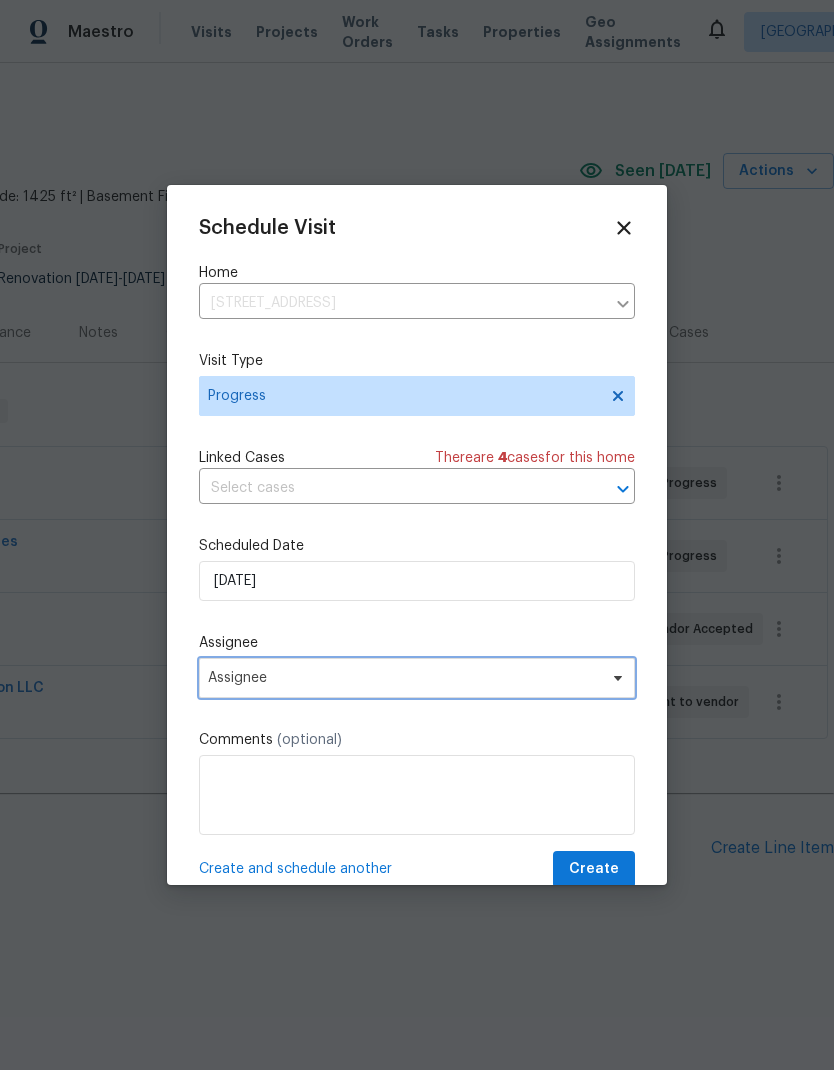 click on "Assignee" at bounding box center [404, 678] 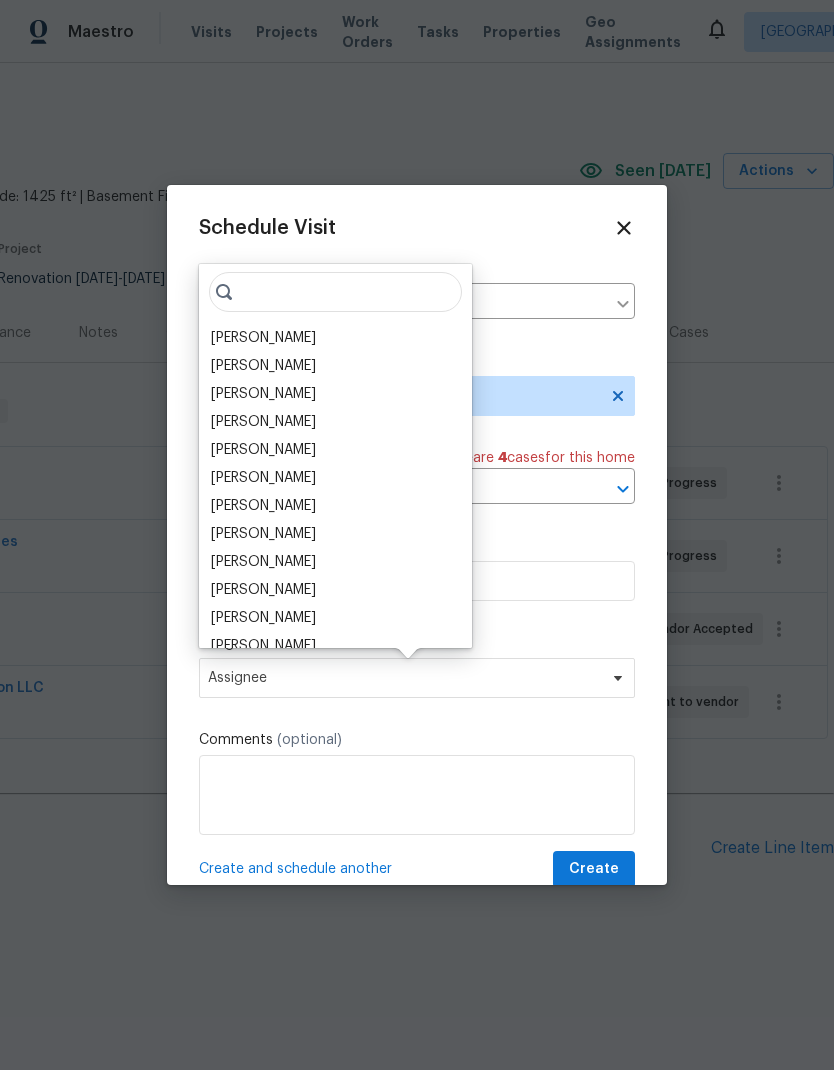 click on "[PERSON_NAME]" at bounding box center [263, 338] 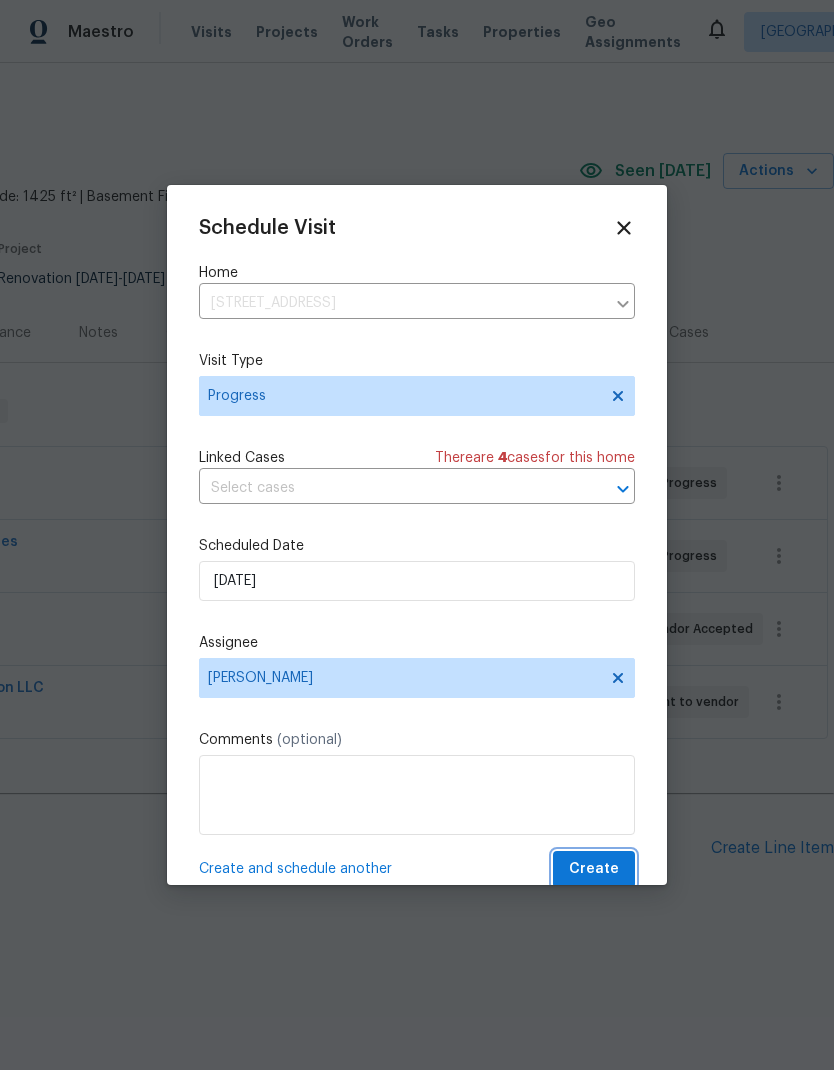 click on "Create" at bounding box center (594, 869) 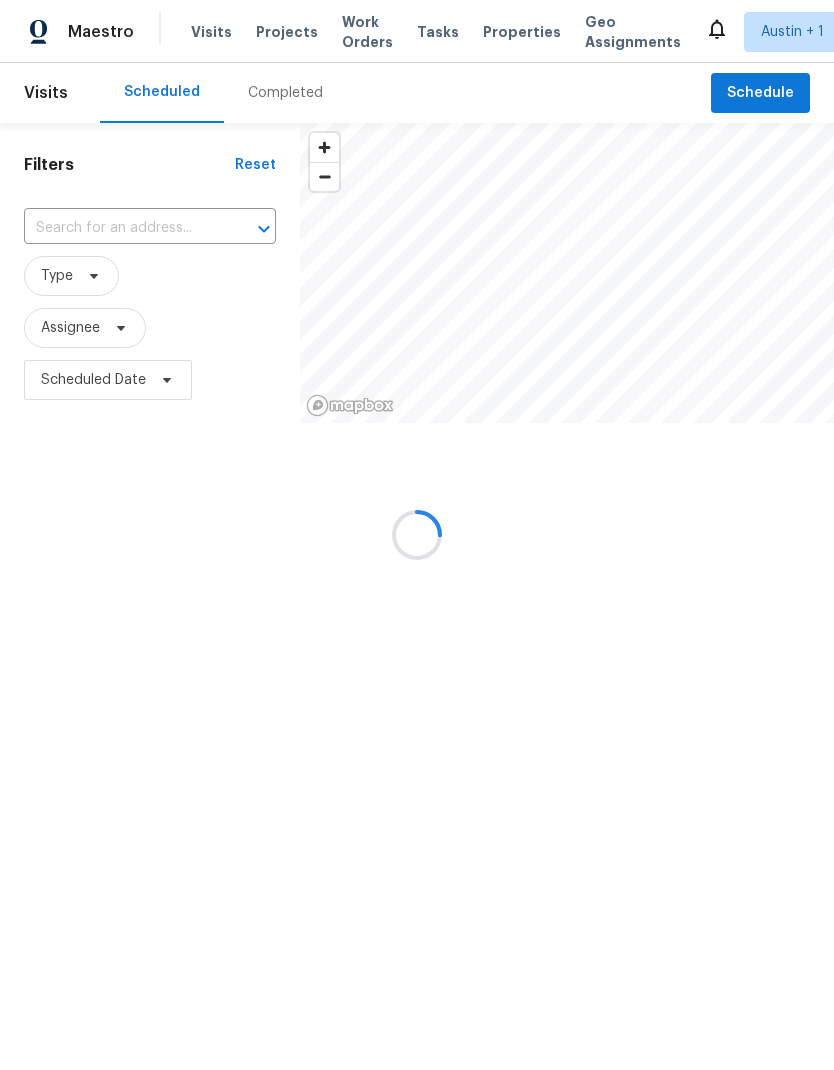 scroll, scrollTop: 0, scrollLeft: 0, axis: both 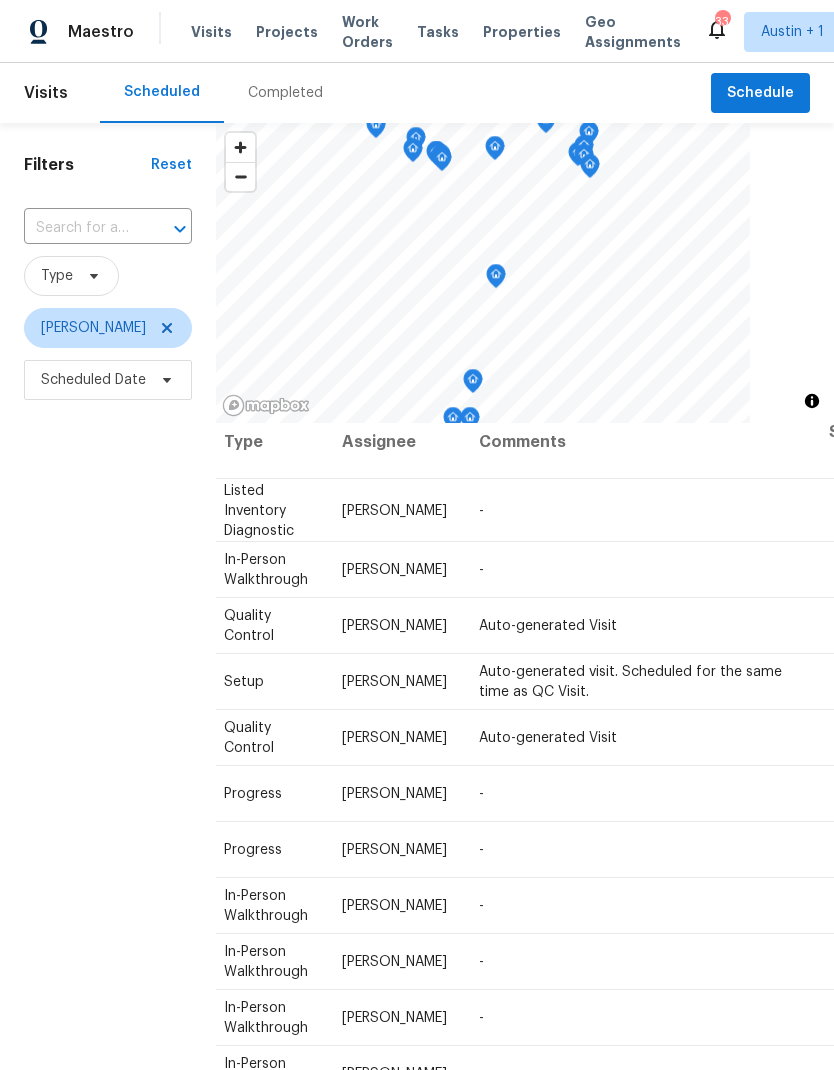 click 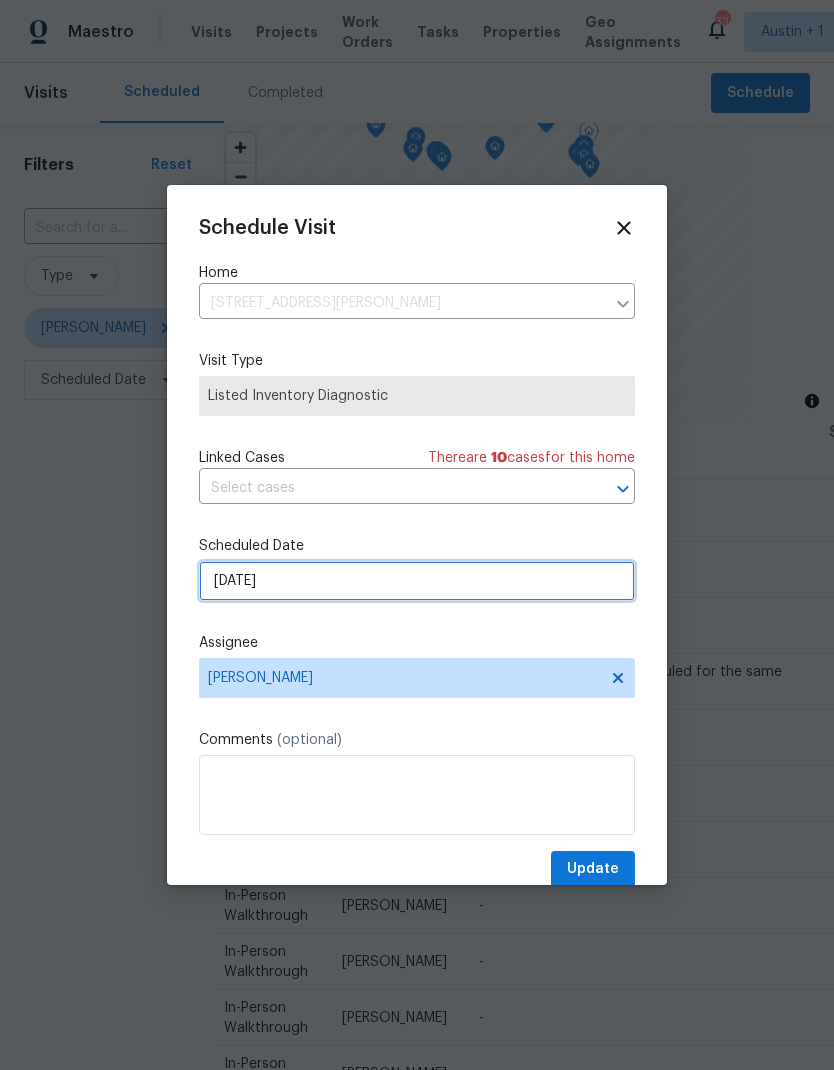 click on "[DATE]" at bounding box center [417, 581] 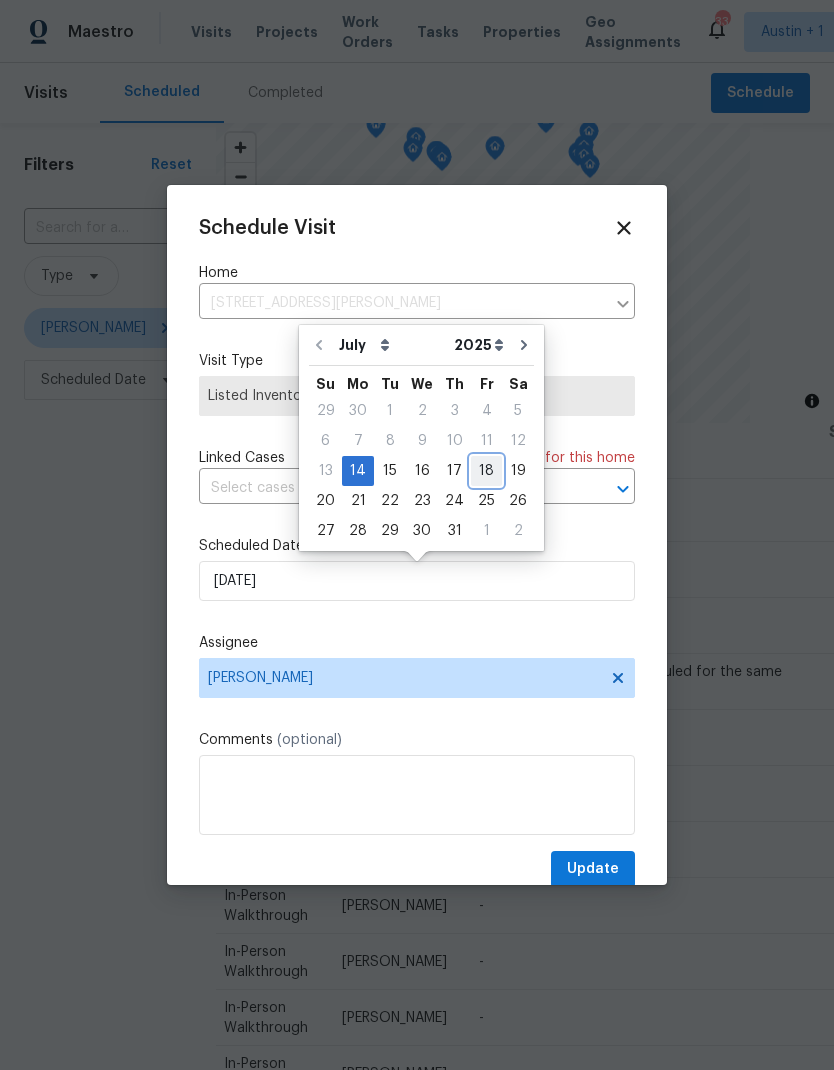 click on "18" at bounding box center (486, 471) 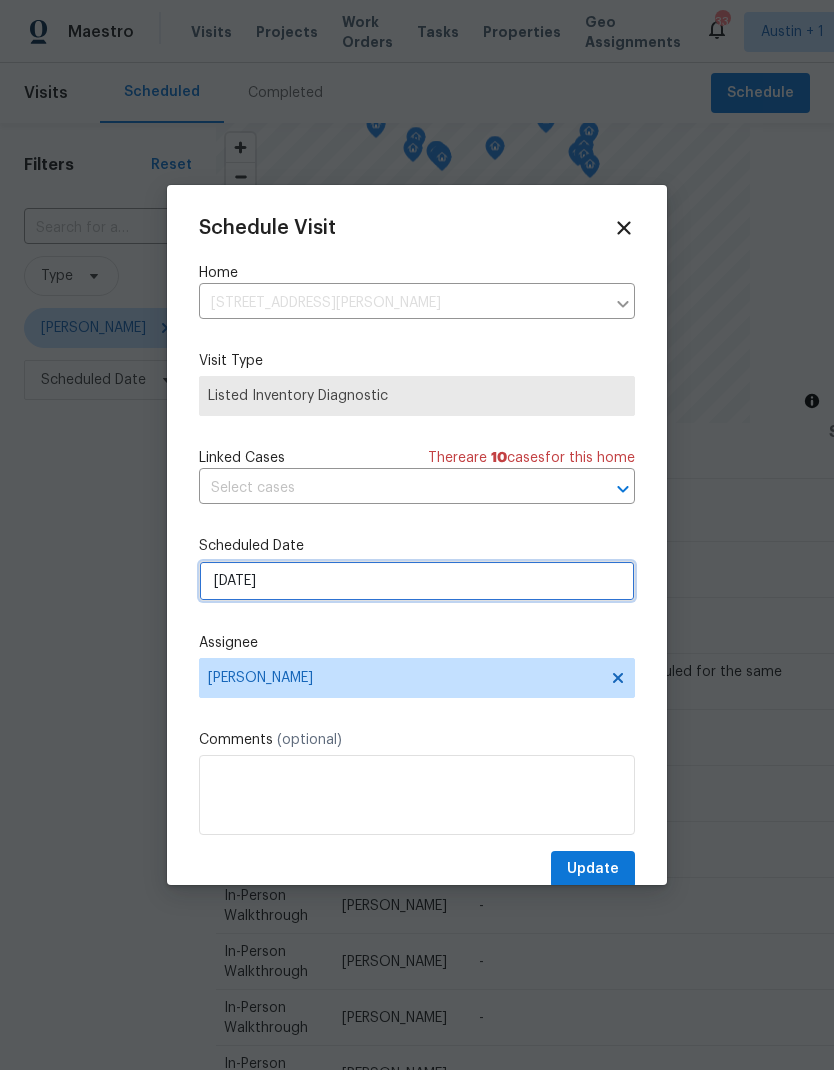 click on "[DATE]" at bounding box center [417, 581] 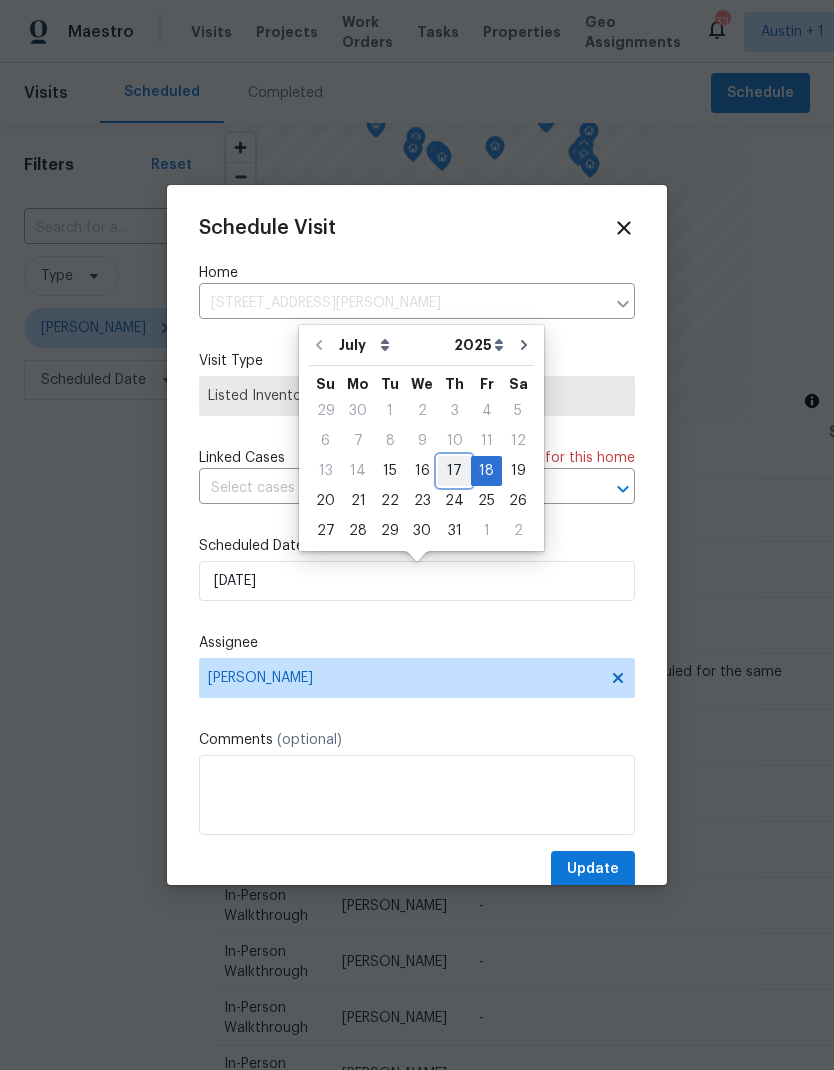 click on "17" at bounding box center (454, 471) 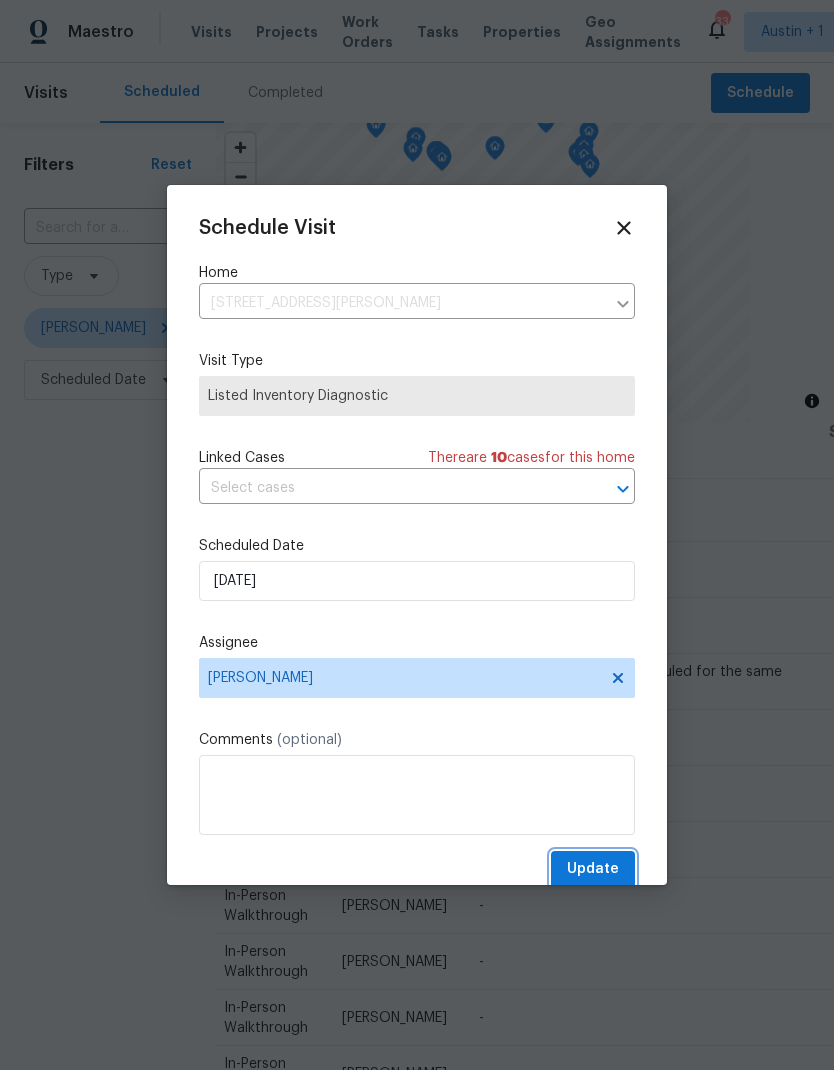 click on "Update" at bounding box center [593, 869] 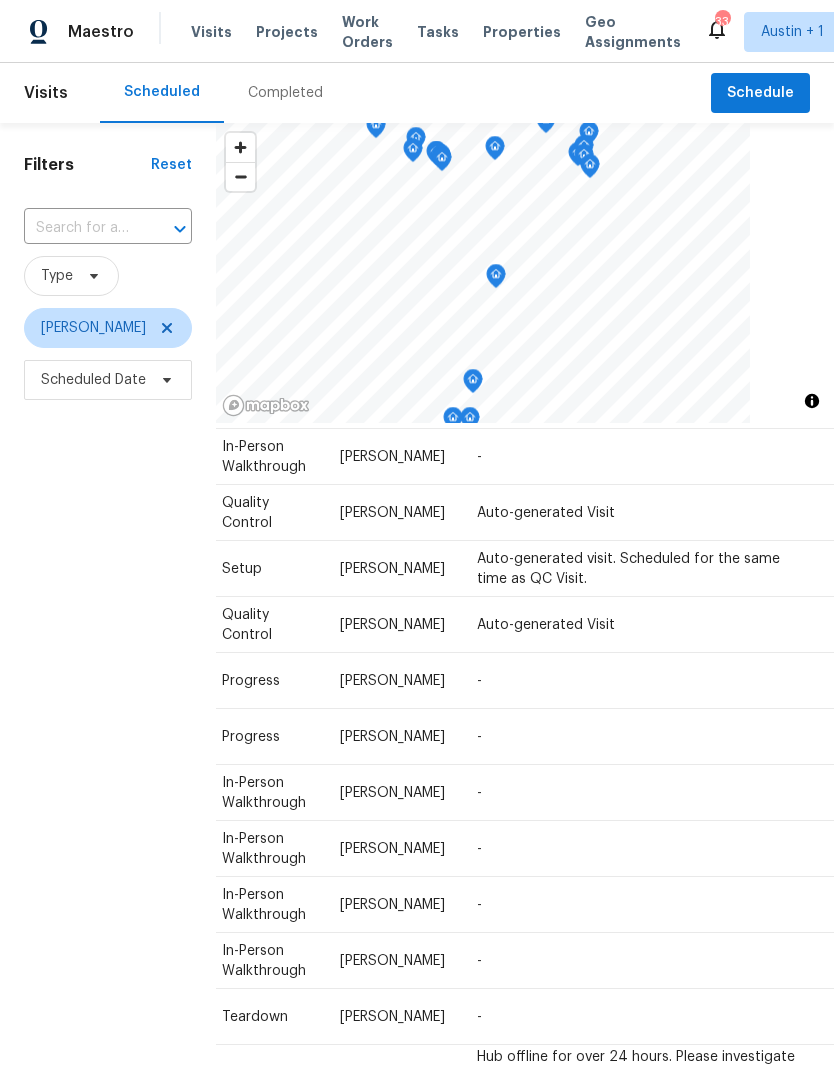 scroll, scrollTop: 67, scrollLeft: 174, axis: both 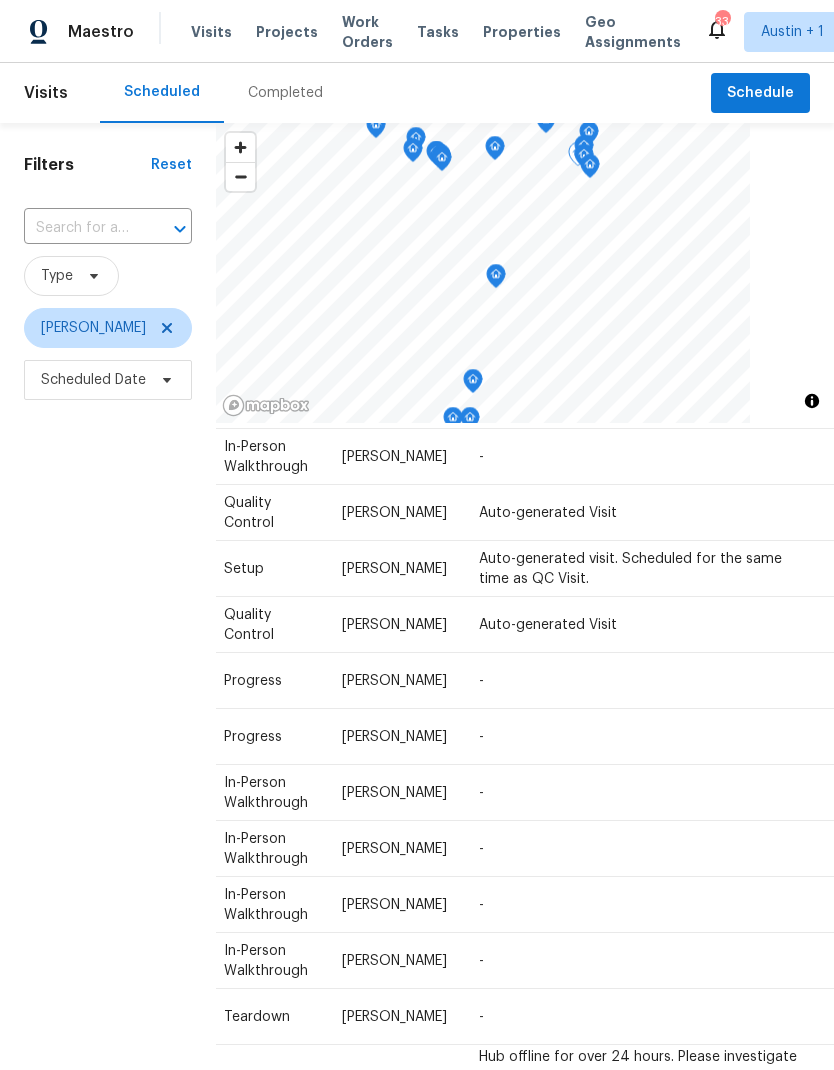 click 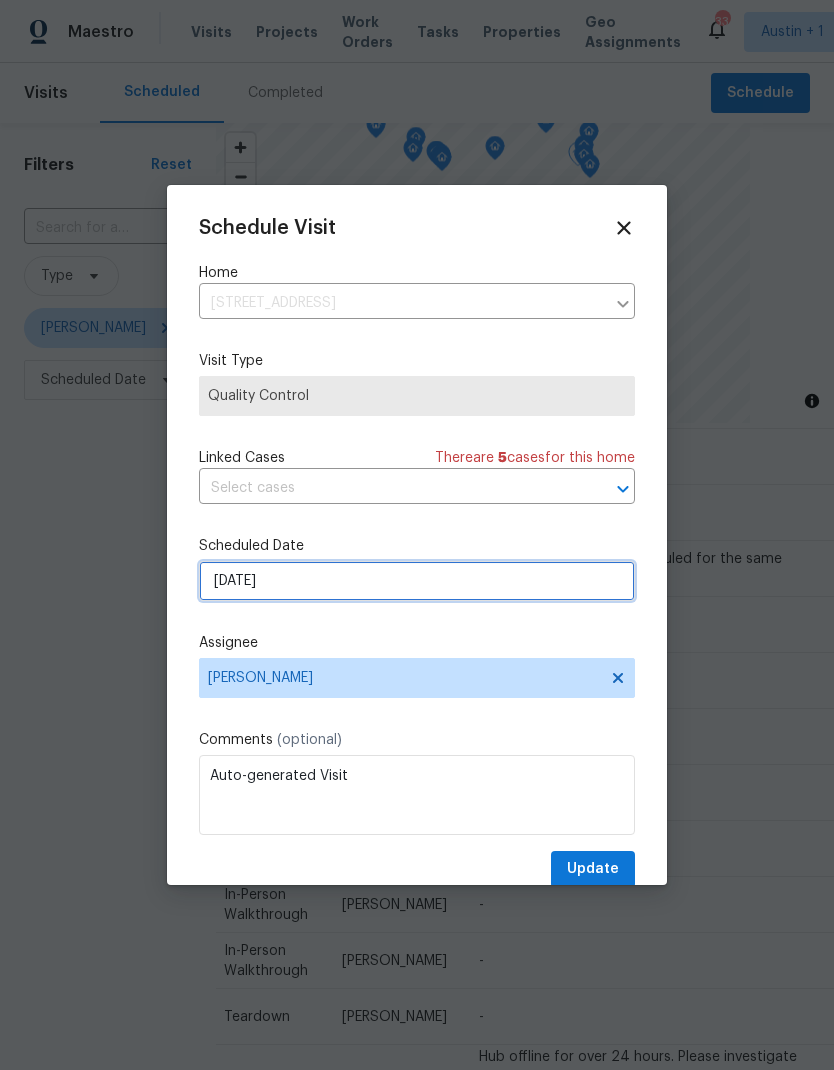 click on "[DATE]" at bounding box center (417, 581) 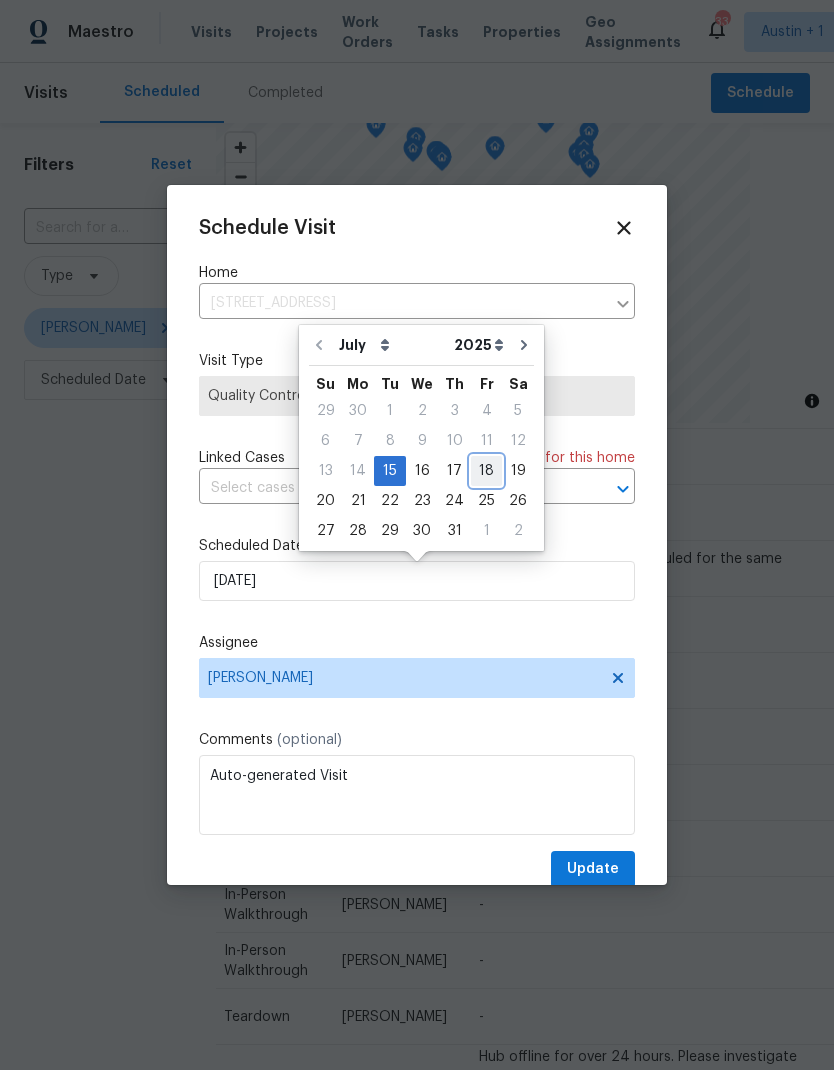 click on "18" at bounding box center [486, 471] 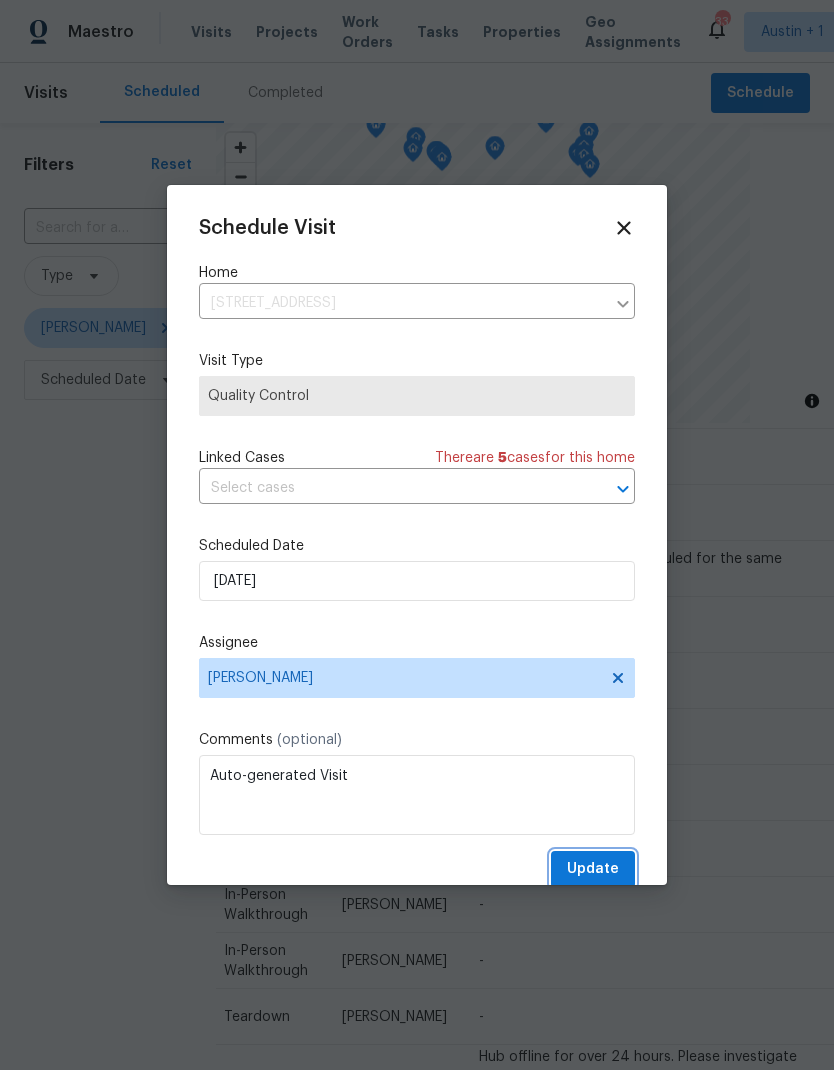 click on "Update" at bounding box center (593, 869) 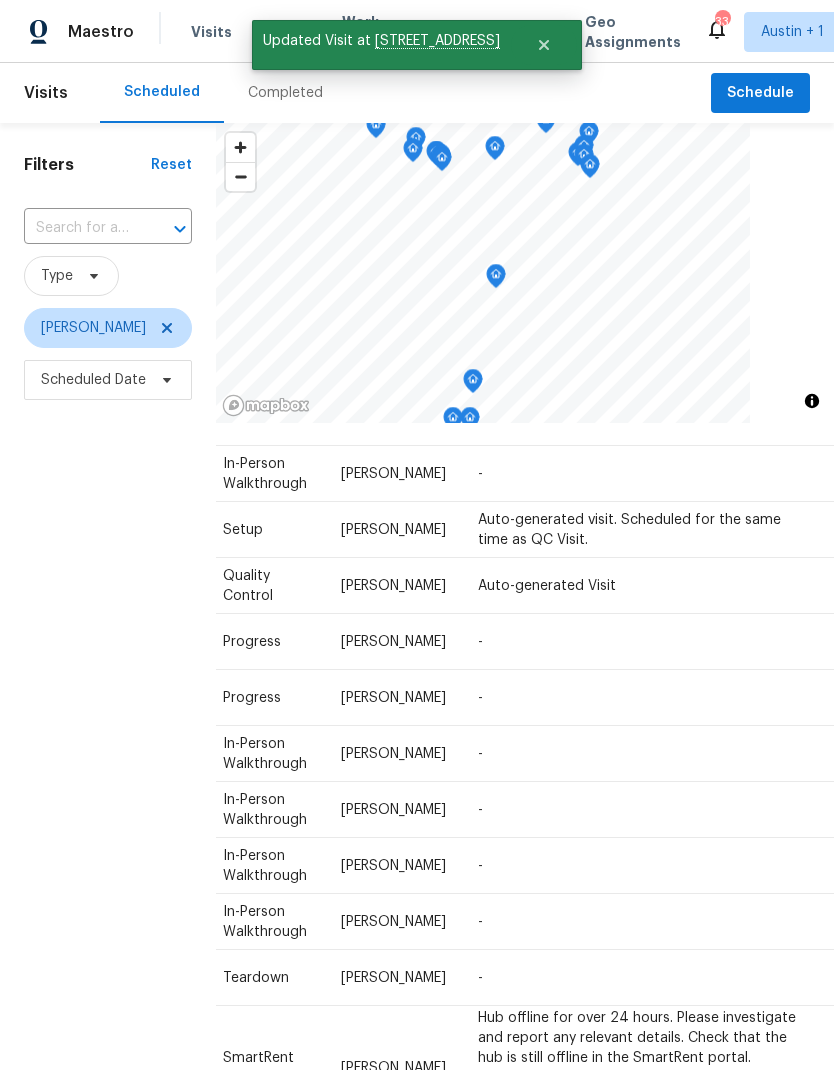 scroll, scrollTop: 50, scrollLeft: 174, axis: both 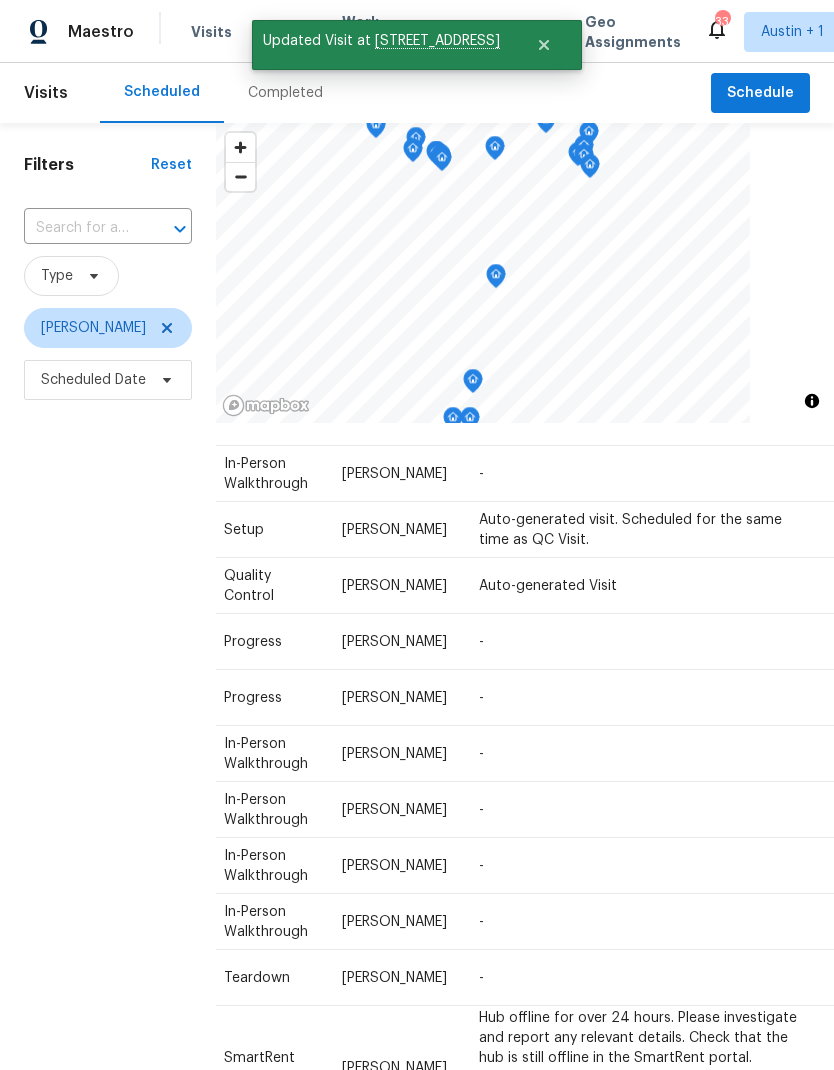 click 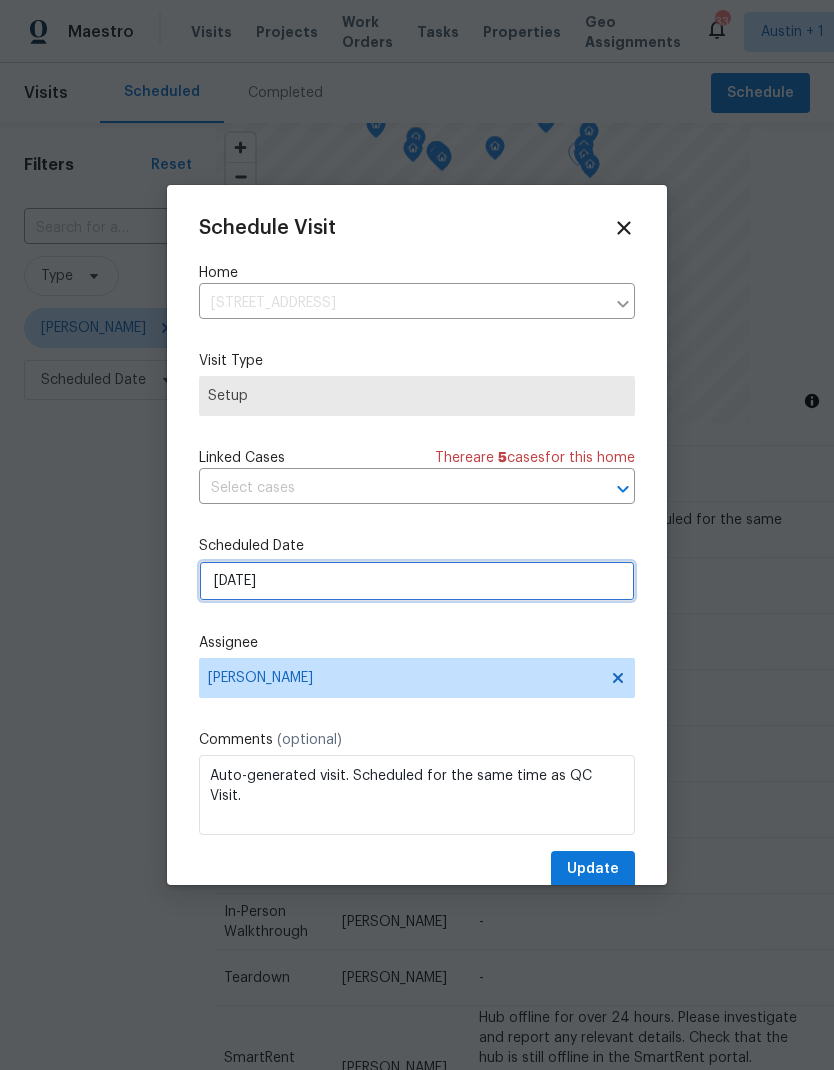 click on "[DATE]" at bounding box center (417, 581) 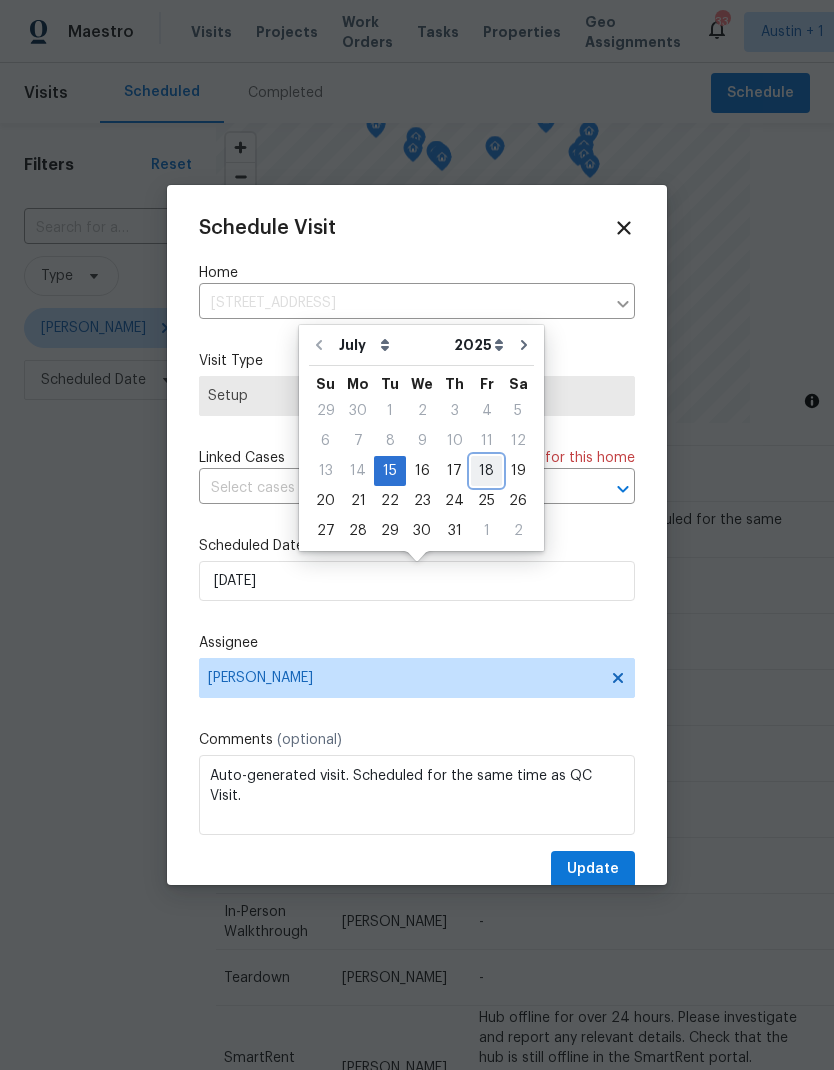 click on "18" at bounding box center (486, 471) 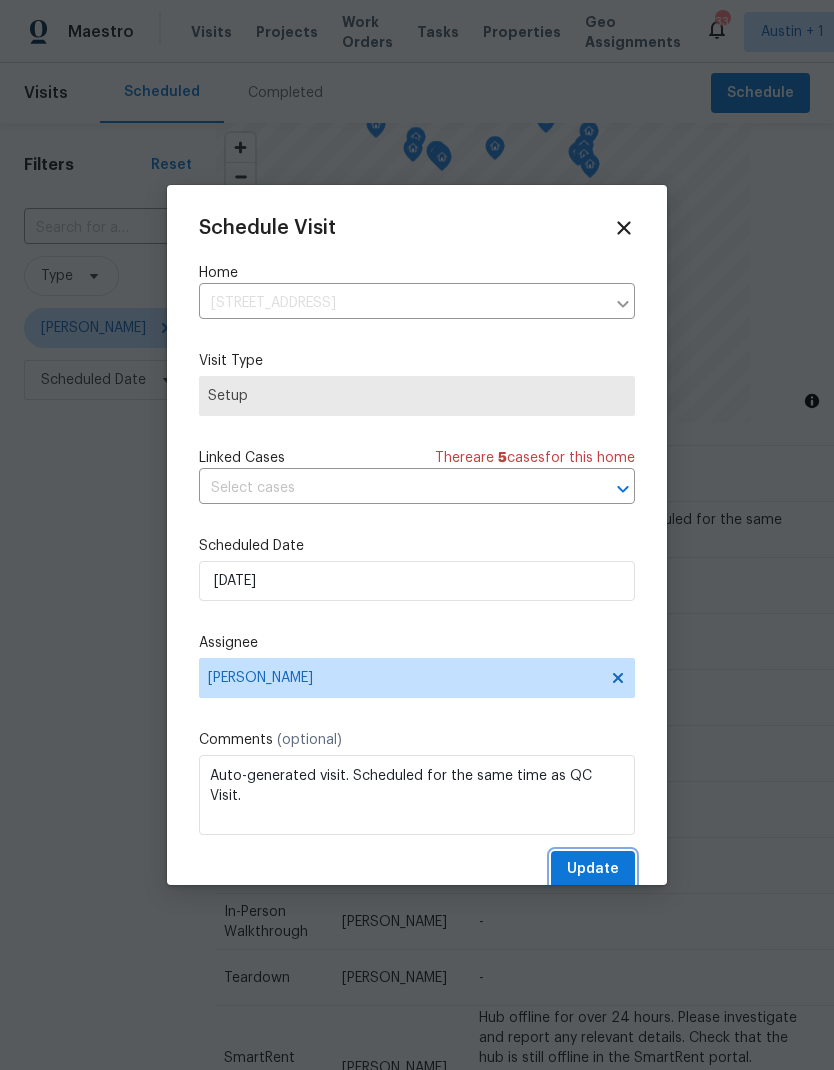 click on "Update" at bounding box center (593, 869) 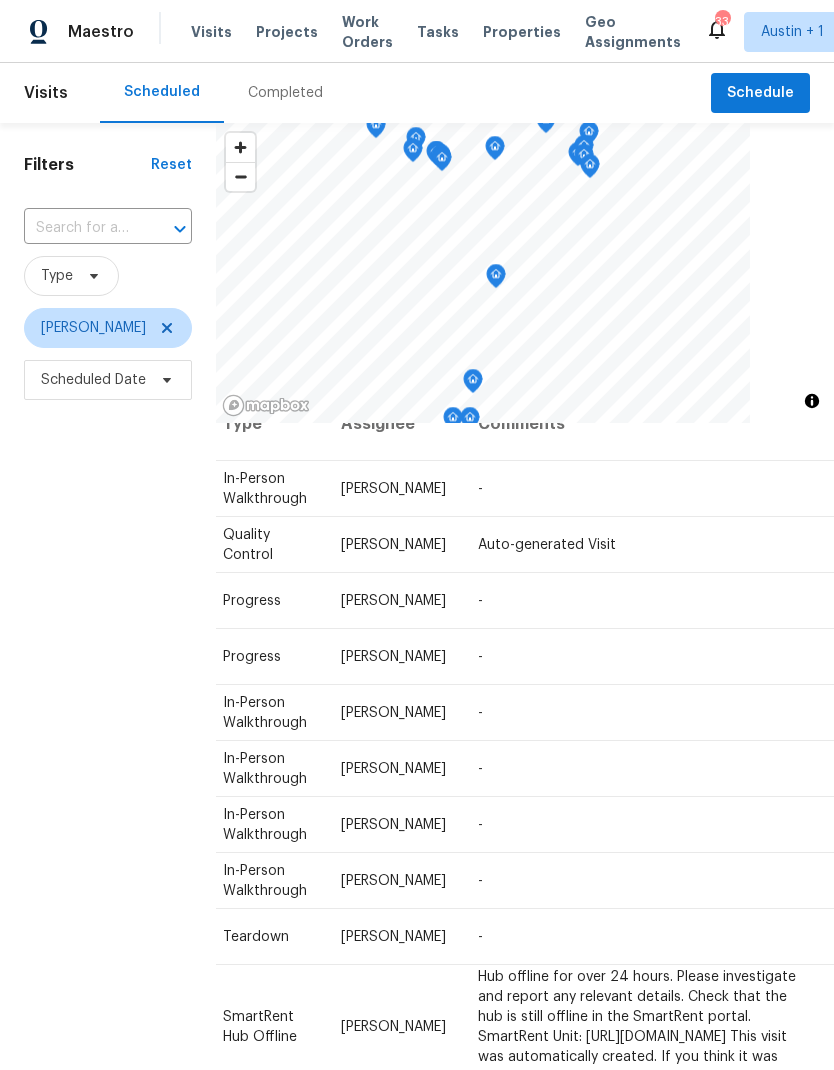 scroll, scrollTop: 35, scrollLeft: 174, axis: both 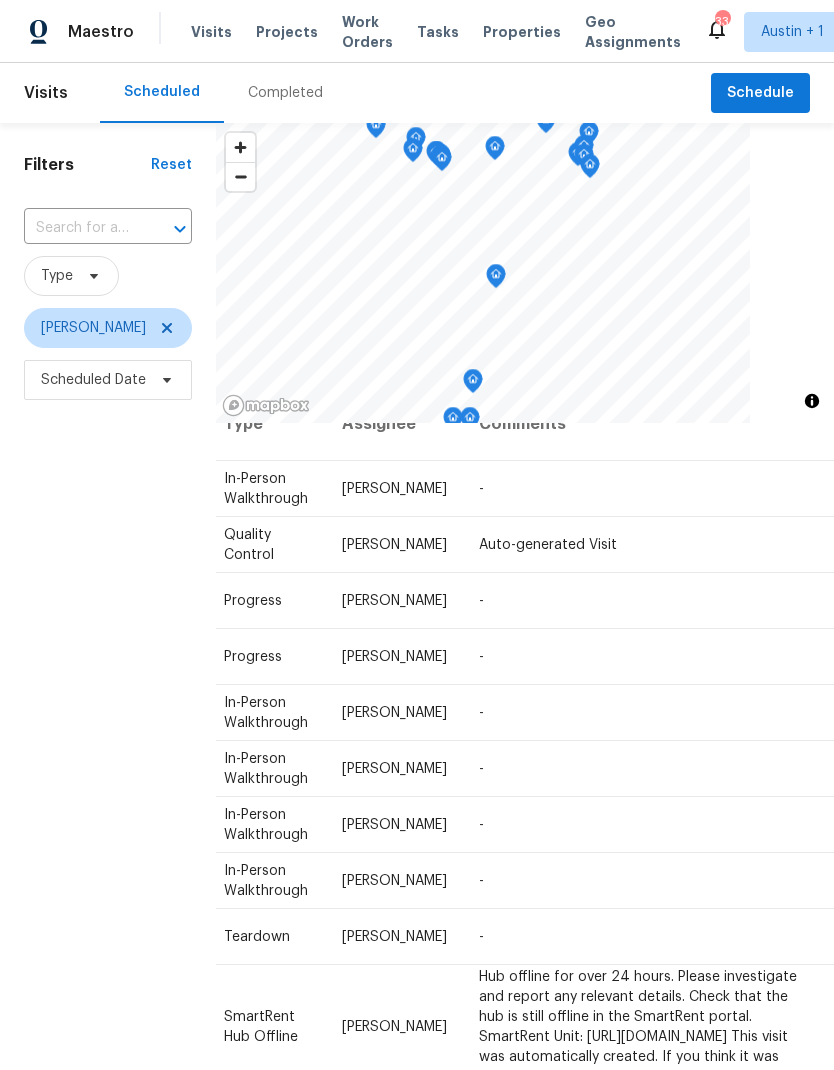 click 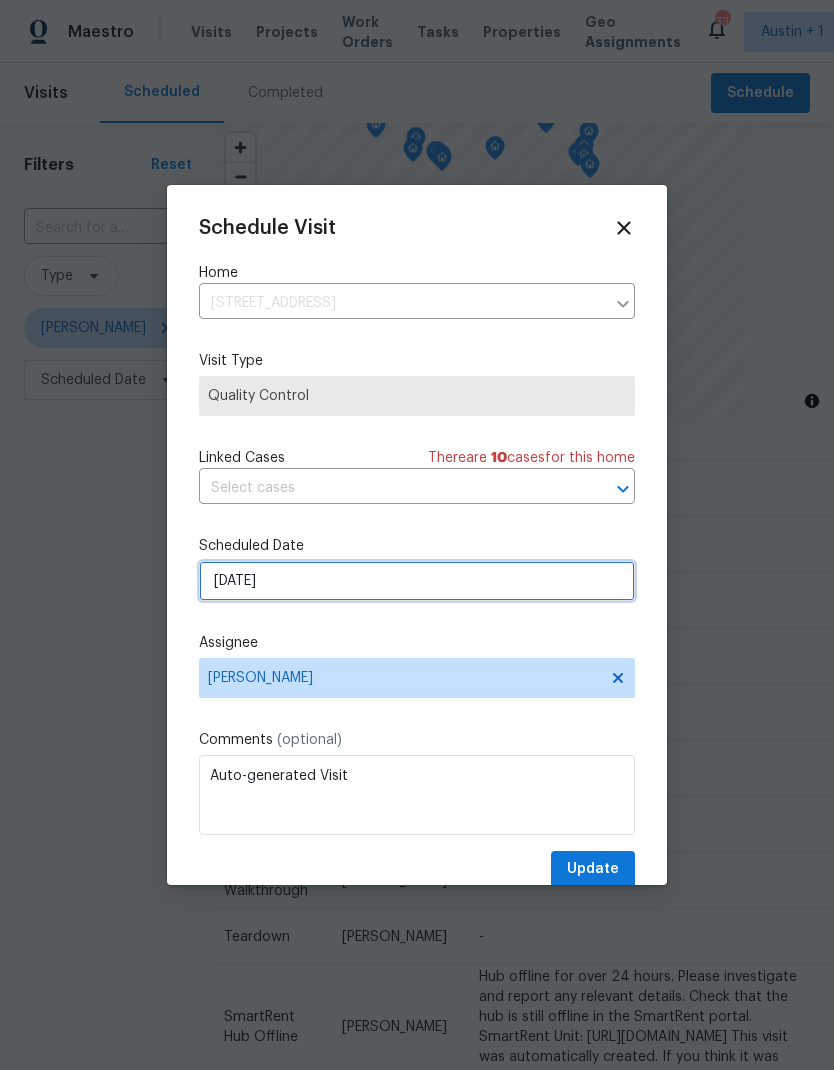click on "[DATE]" at bounding box center [417, 581] 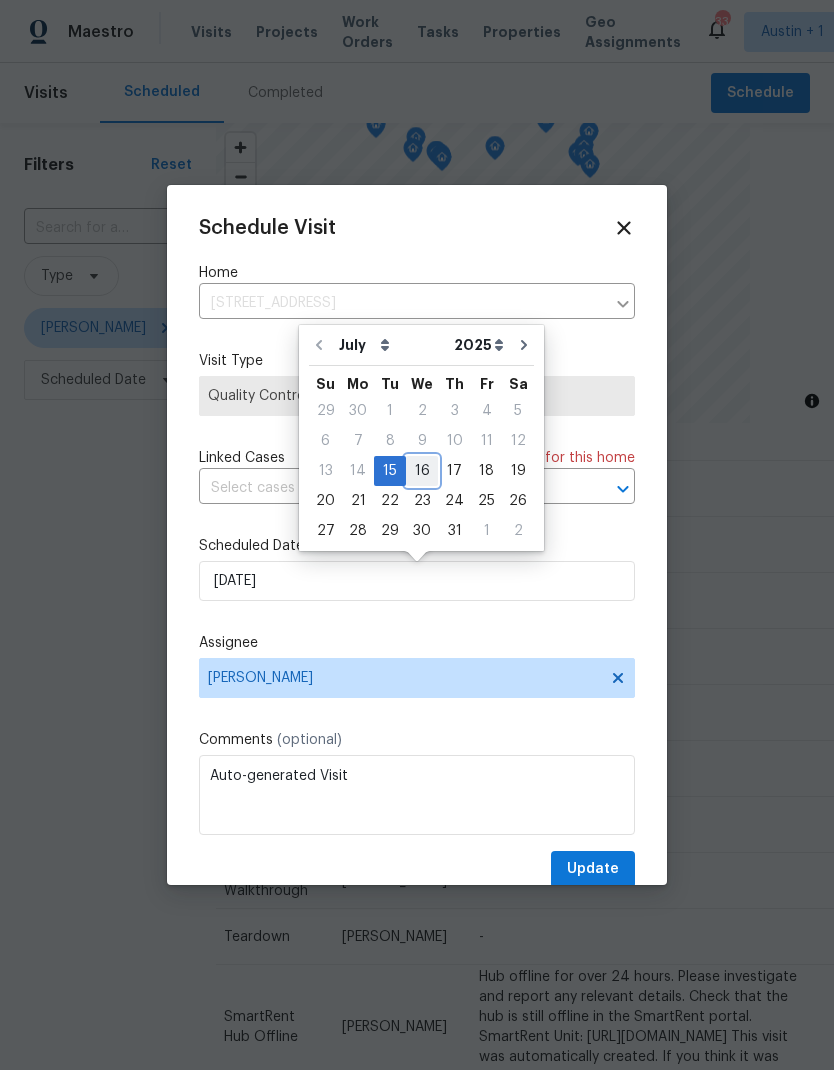 click on "16" at bounding box center [422, 471] 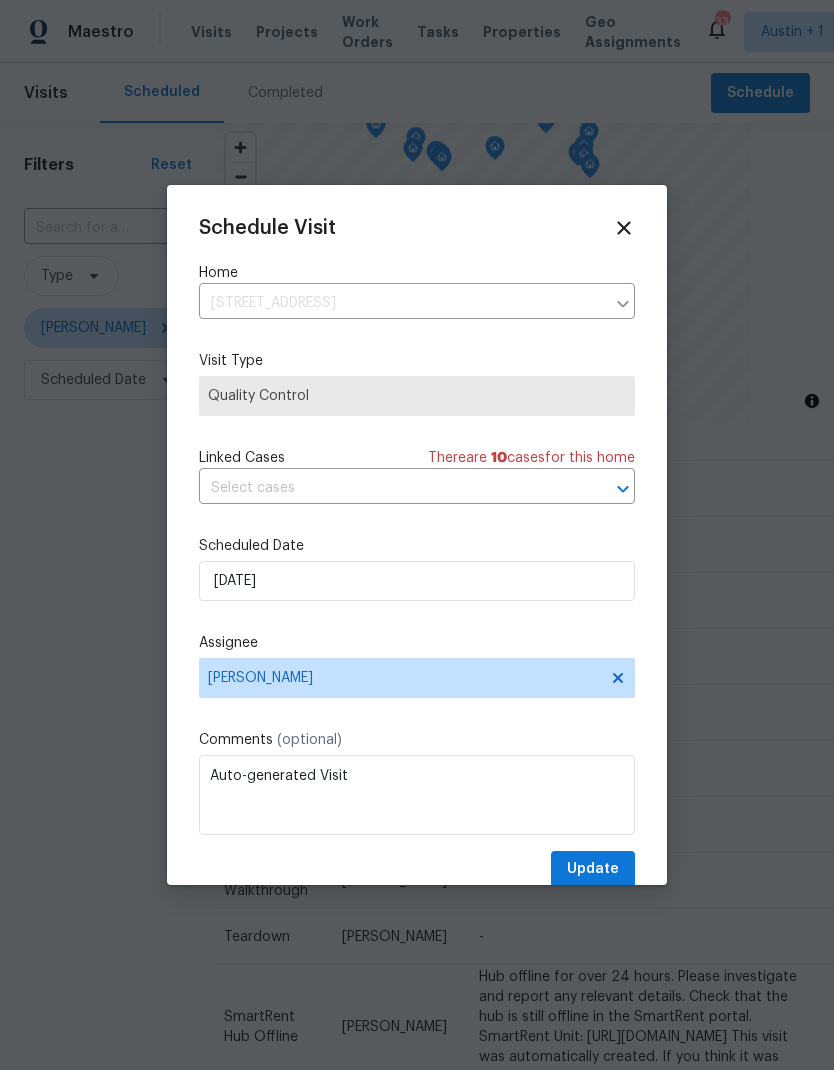 type on "[DATE]" 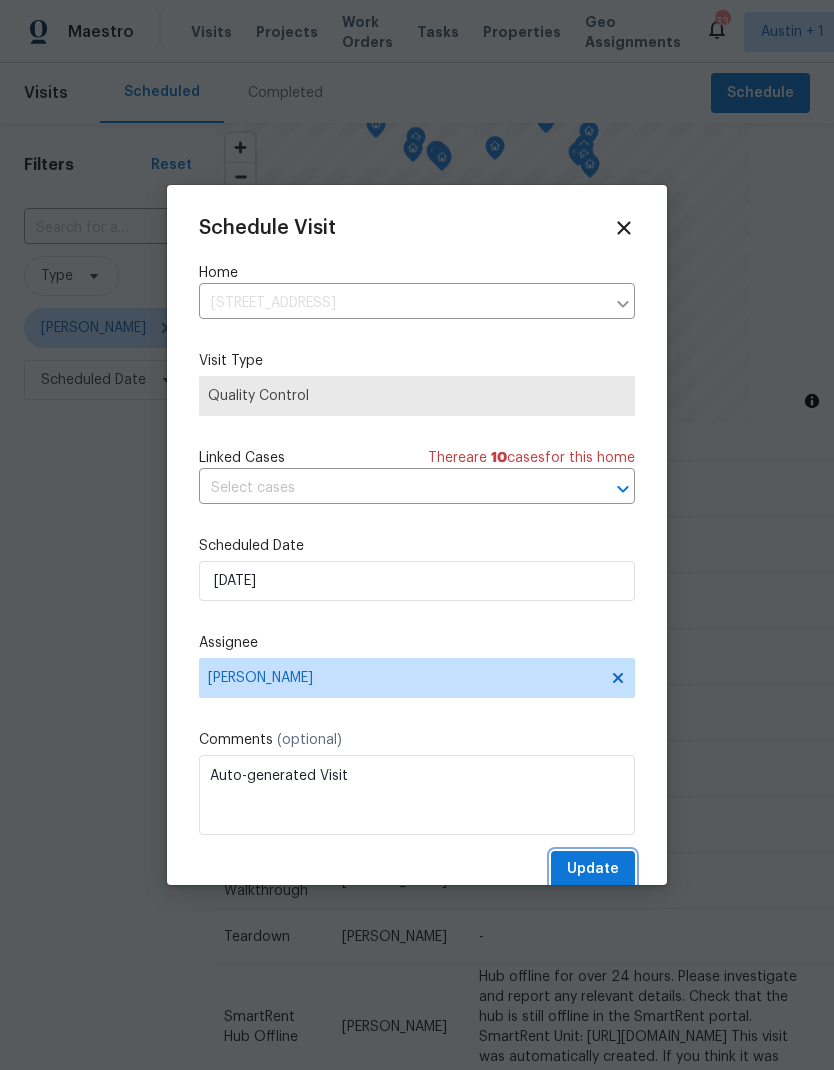 click on "Update" at bounding box center (593, 869) 